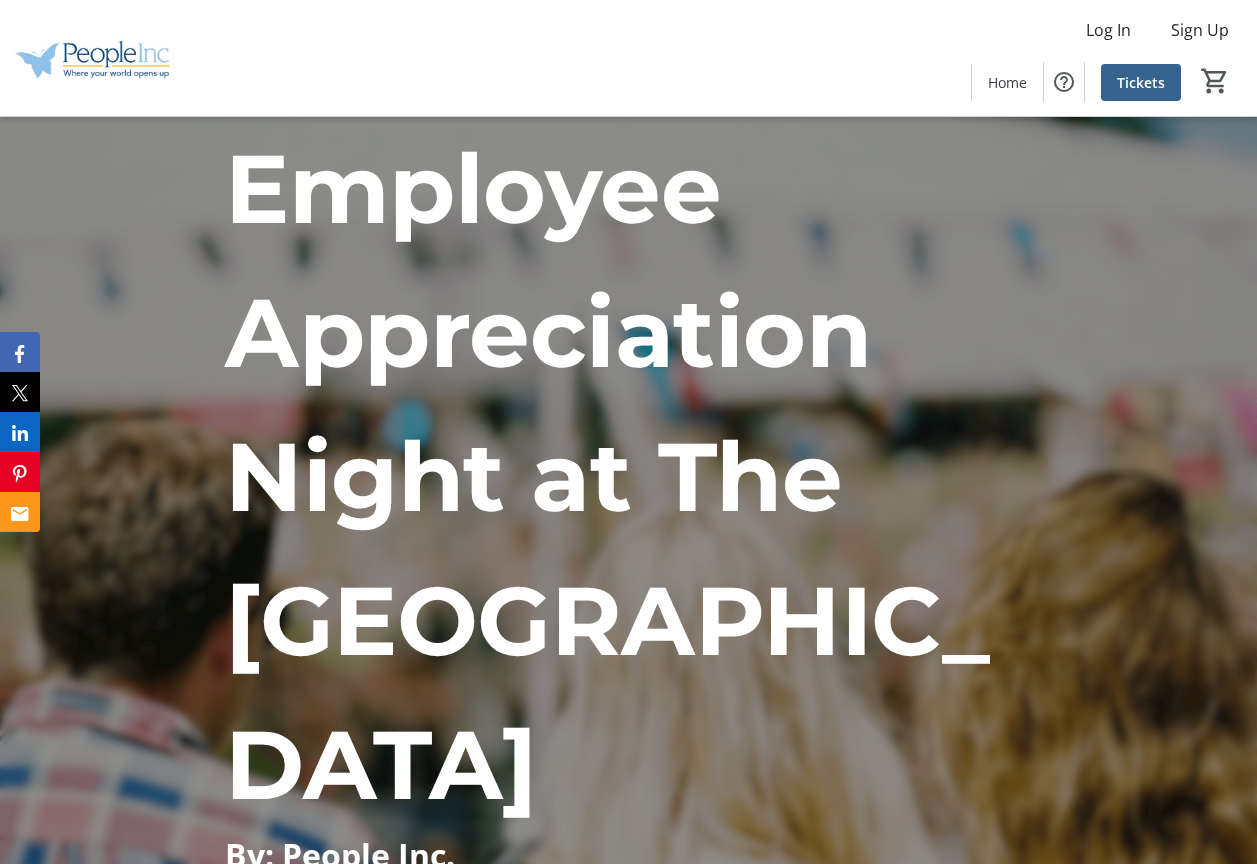 scroll, scrollTop: 300, scrollLeft: 0, axis: vertical 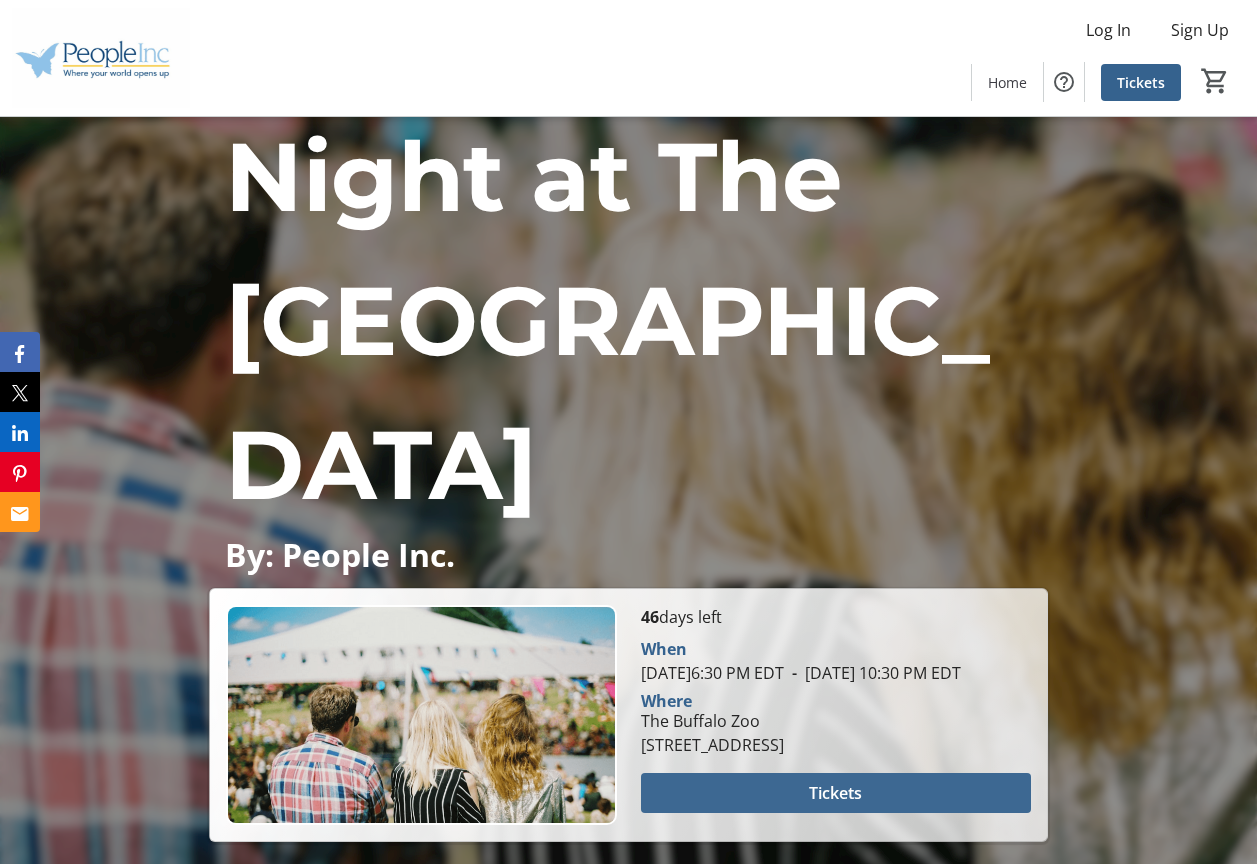 click at bounding box center (836, 793) 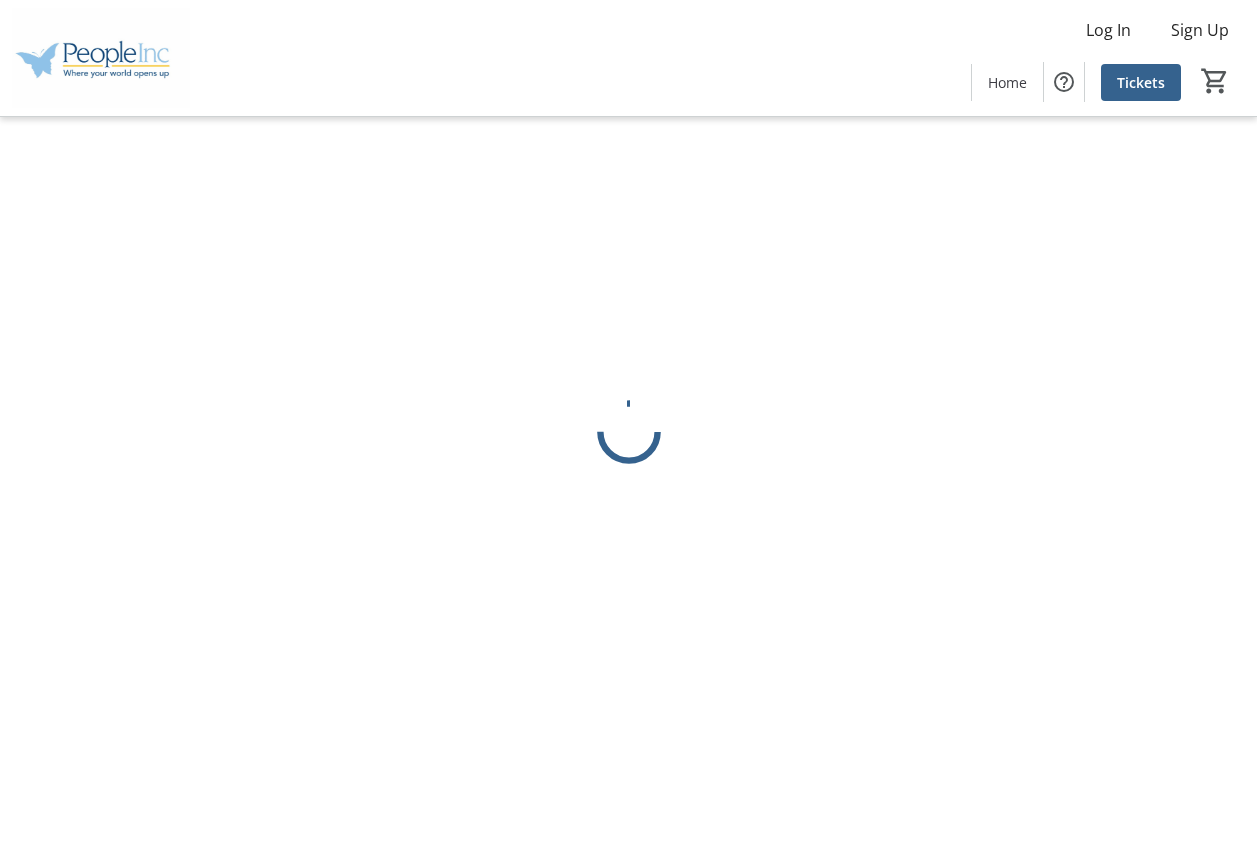 scroll, scrollTop: 0, scrollLeft: 0, axis: both 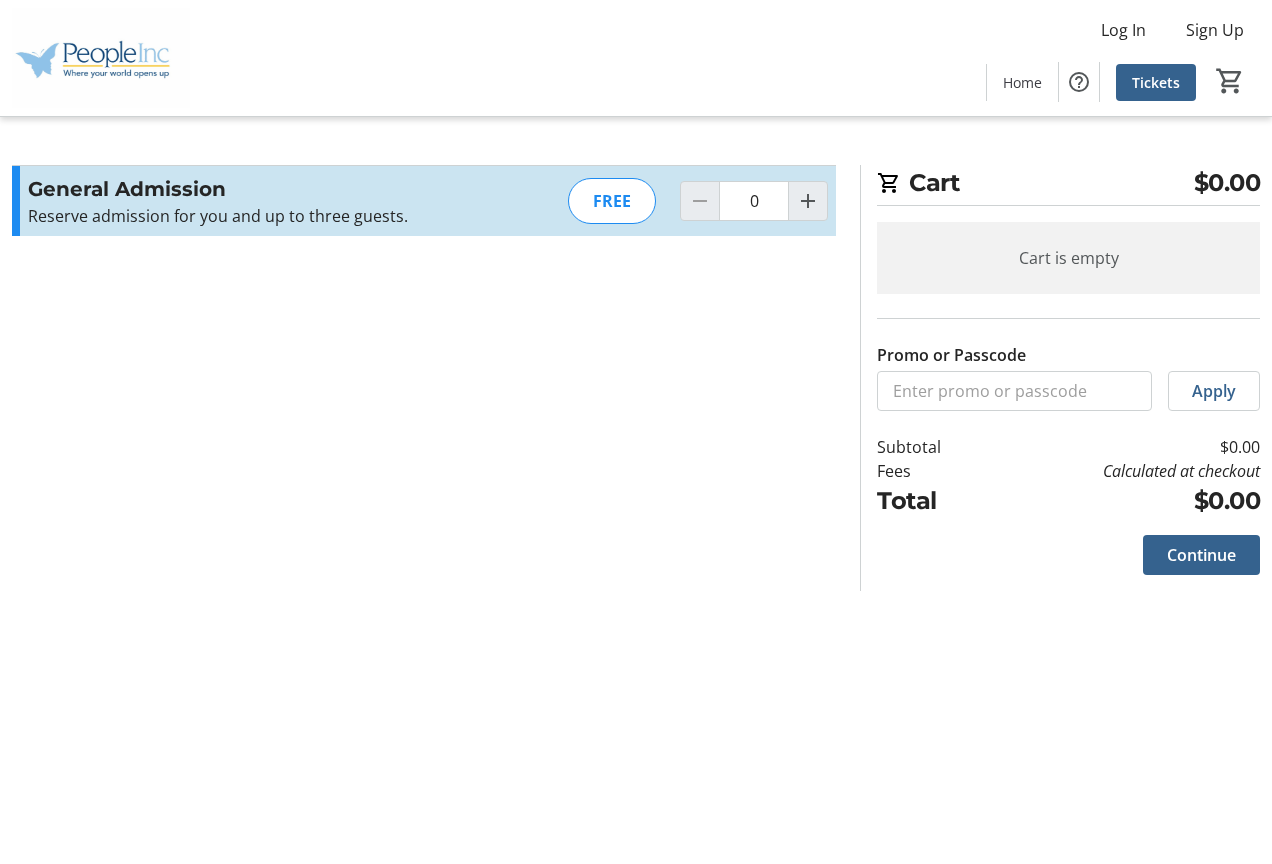 click on "FREE" 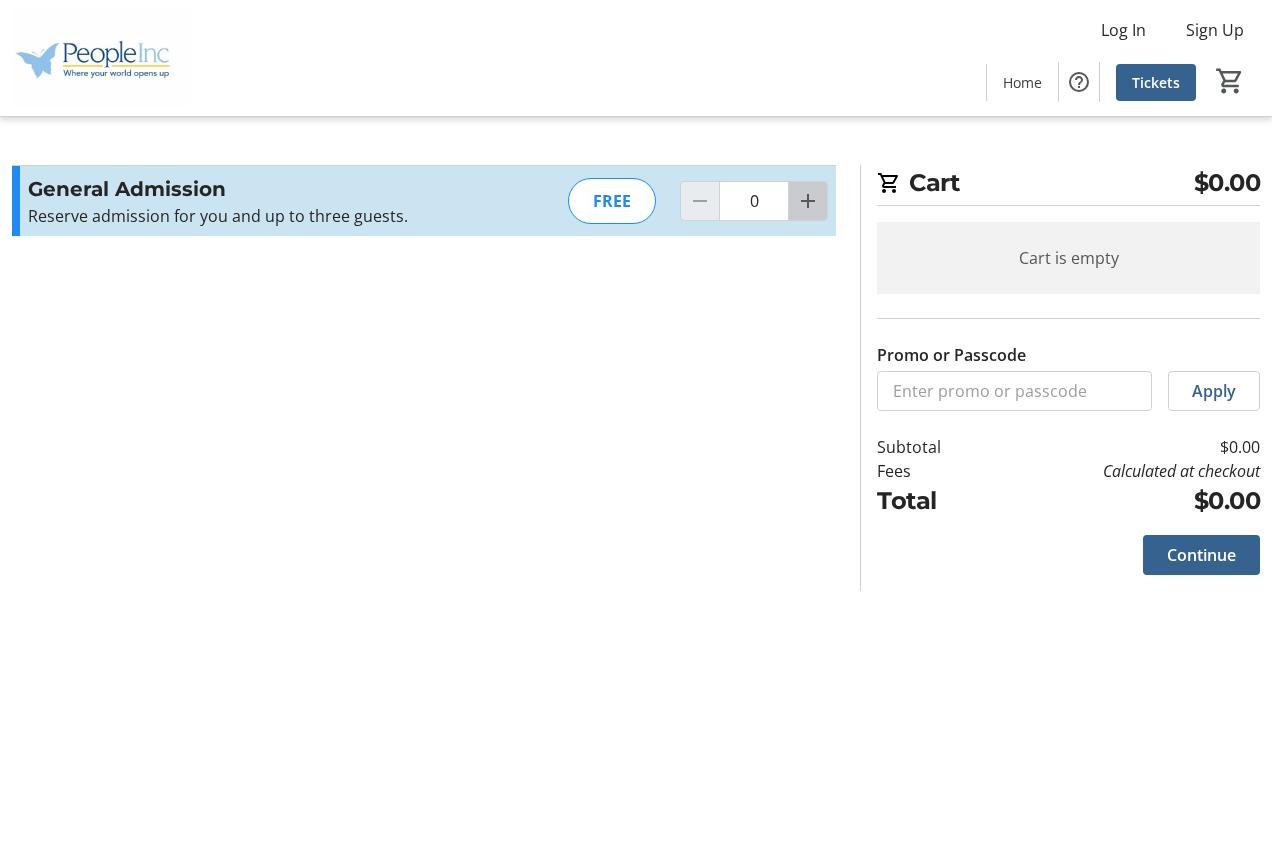 click 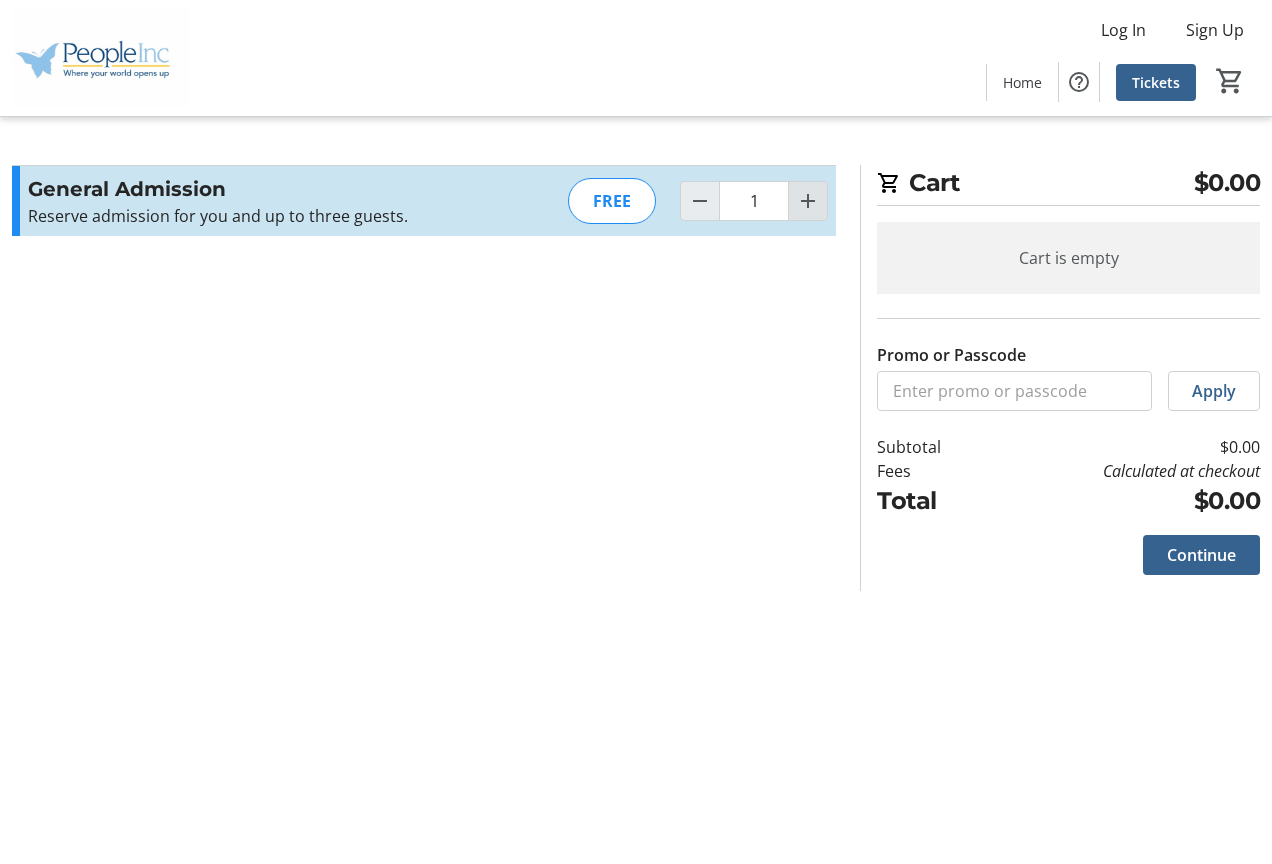 click 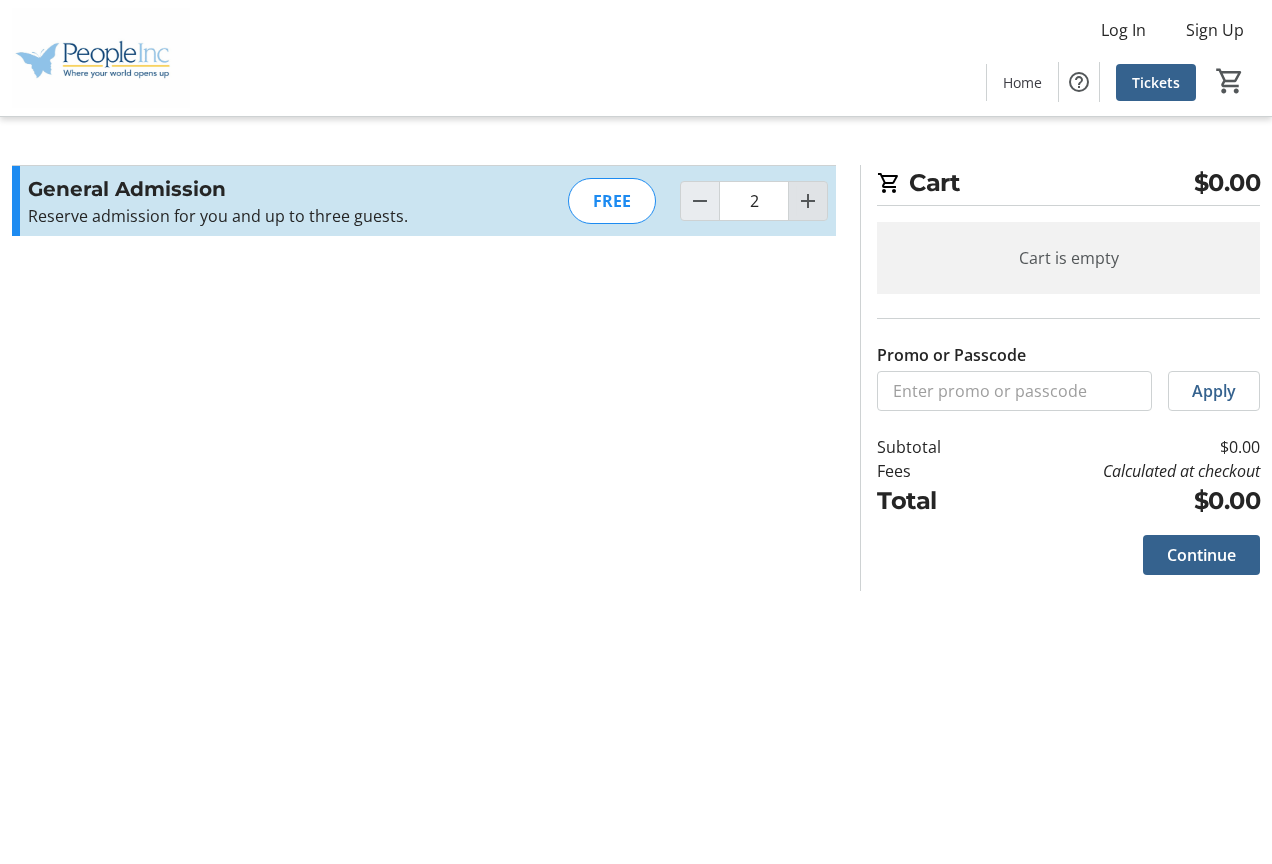 click 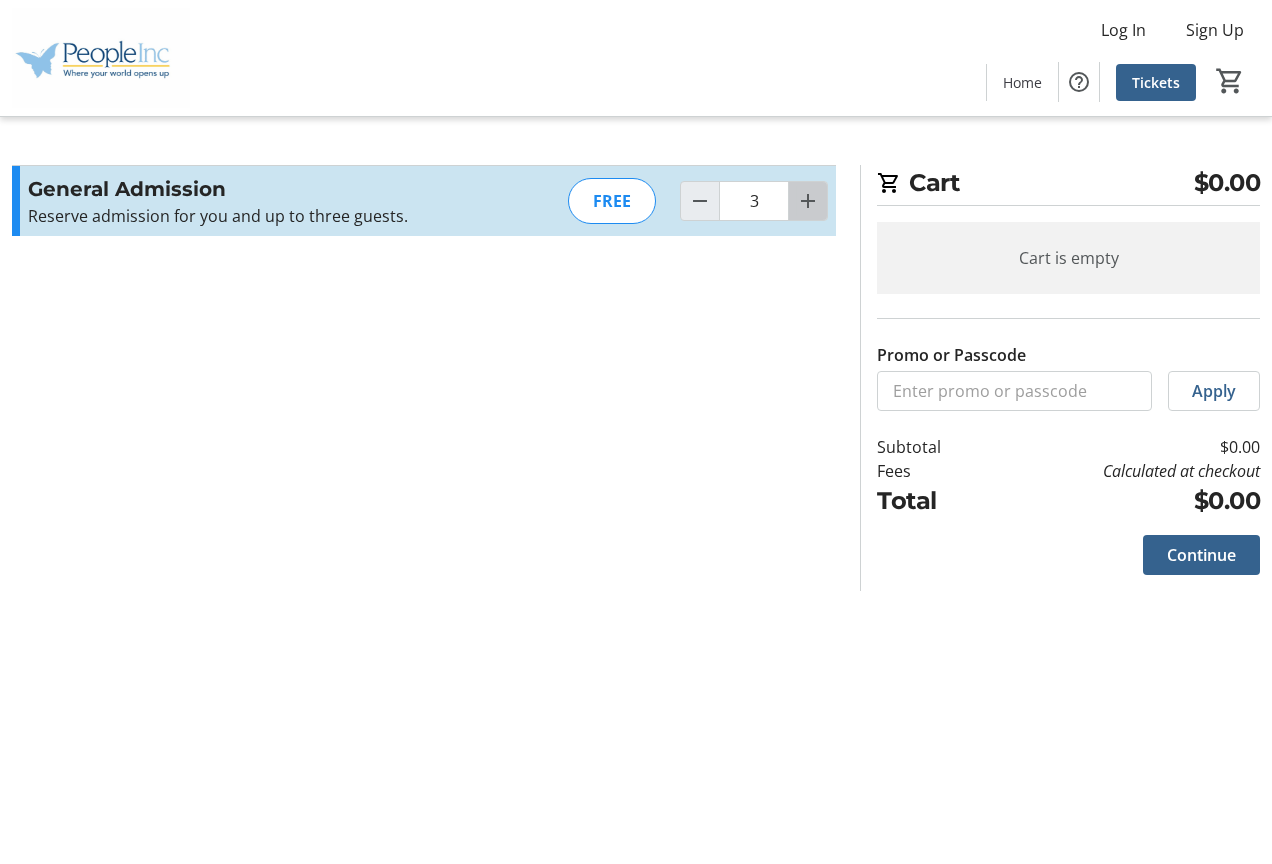 click 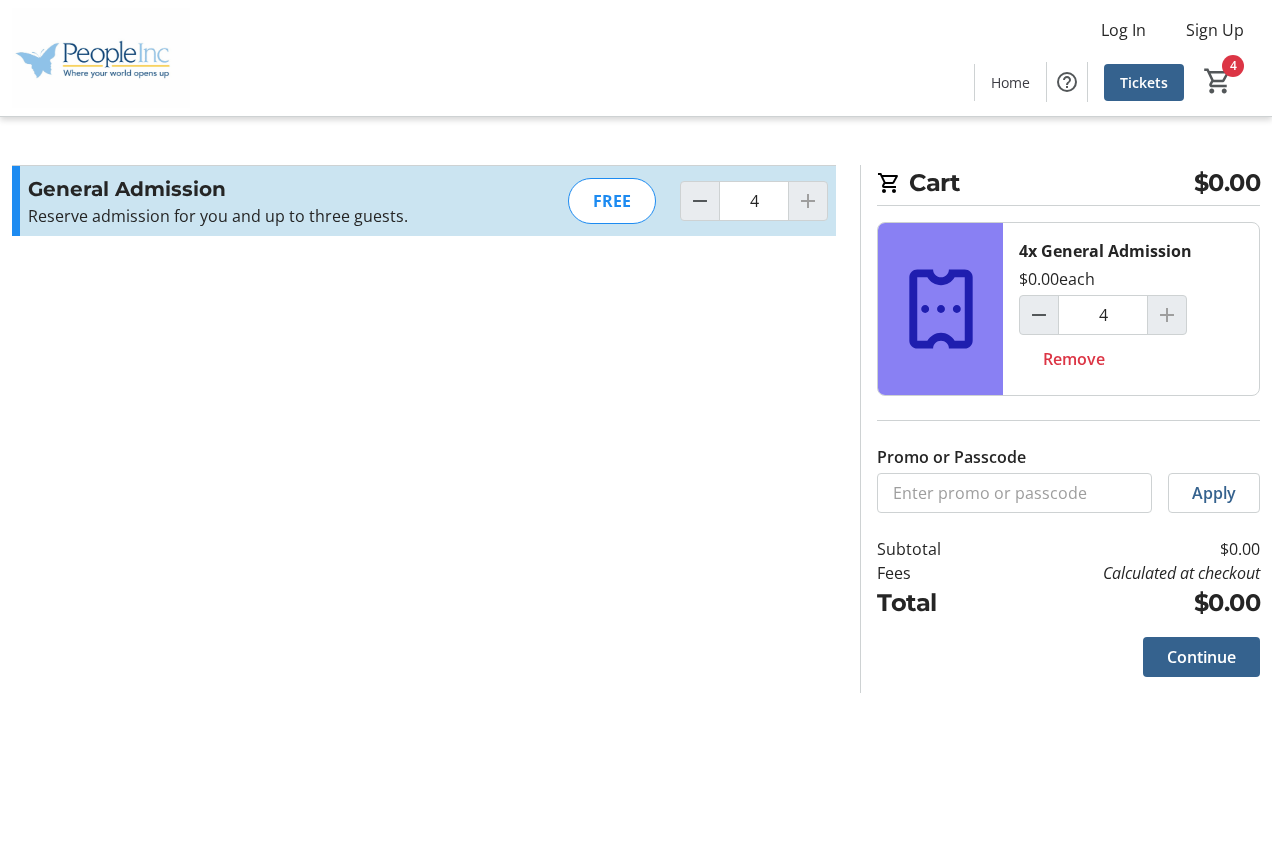 click 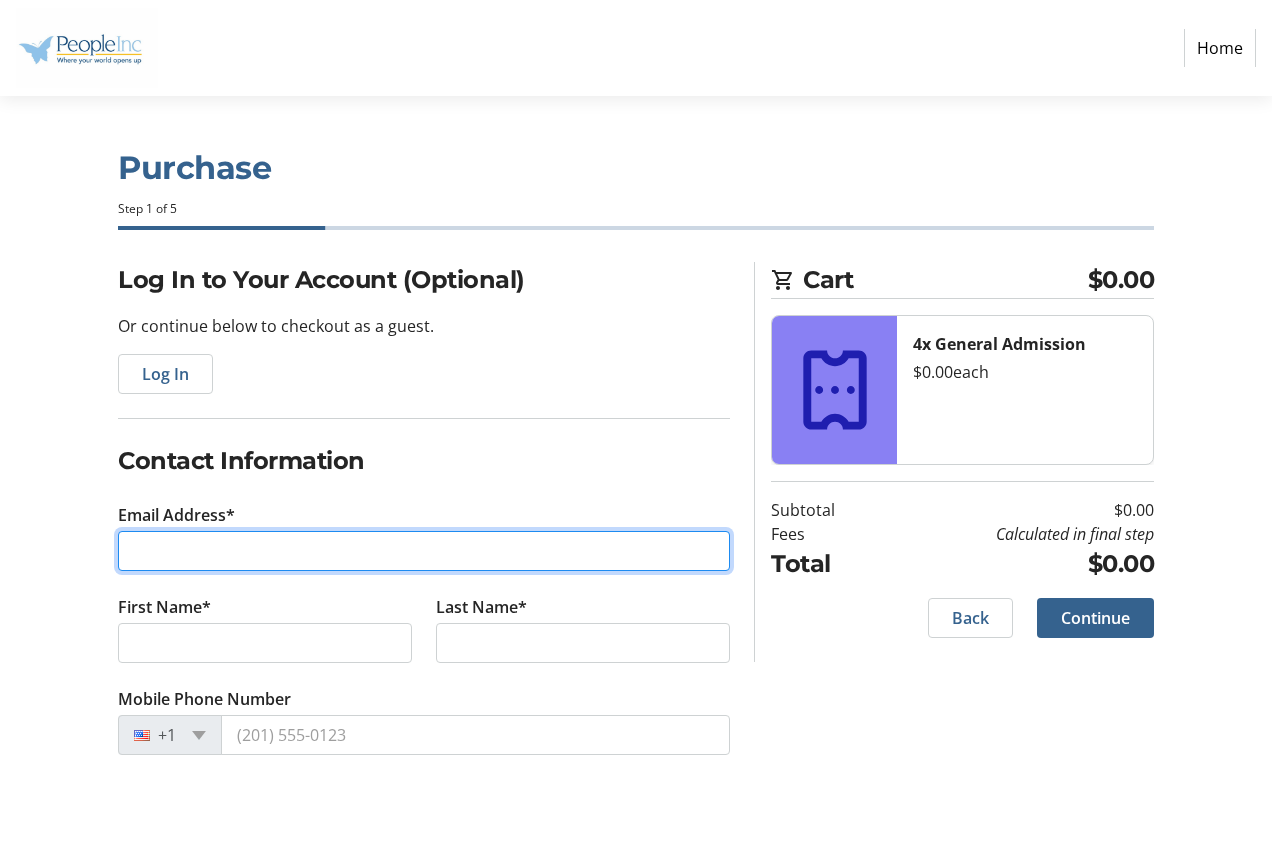click on "Email Address*" at bounding box center (424, 551) 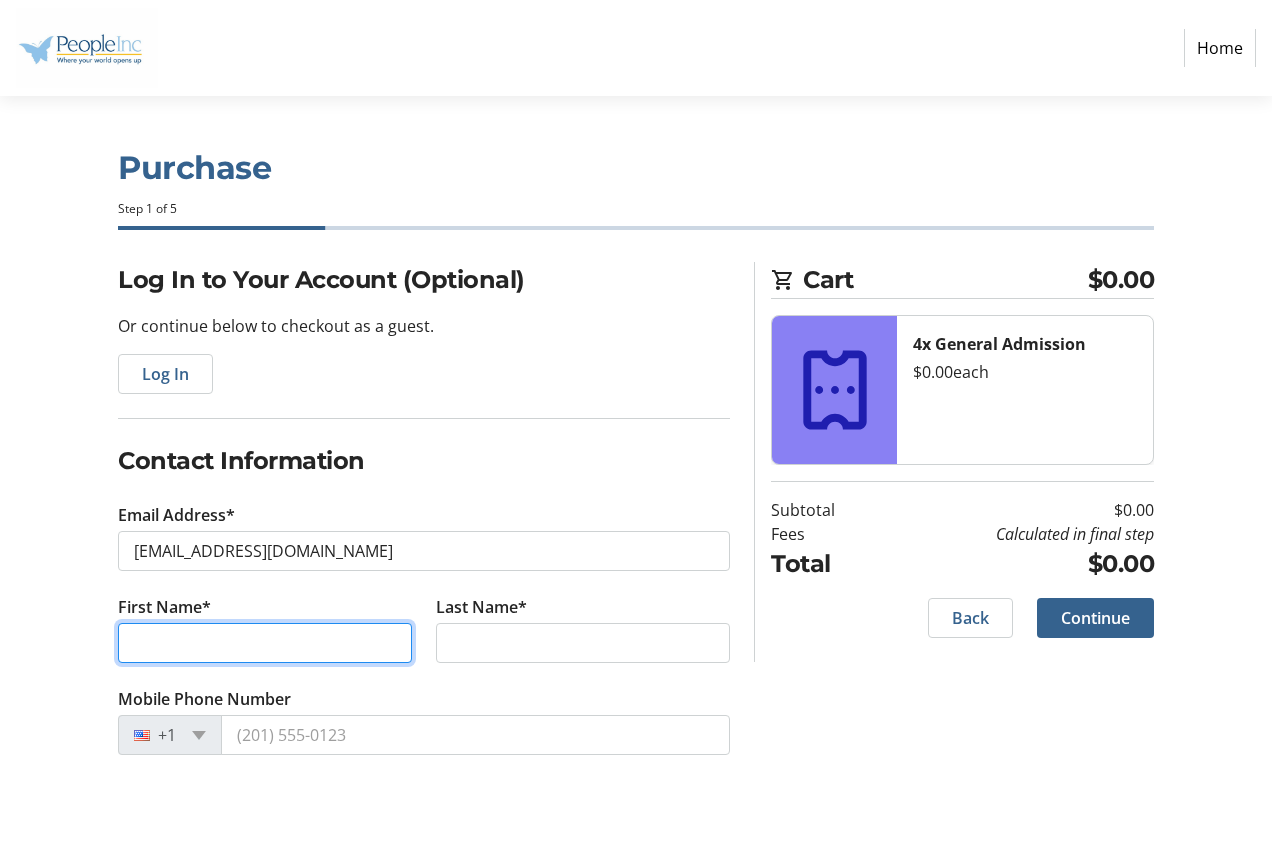 type on "[PERSON_NAME]" 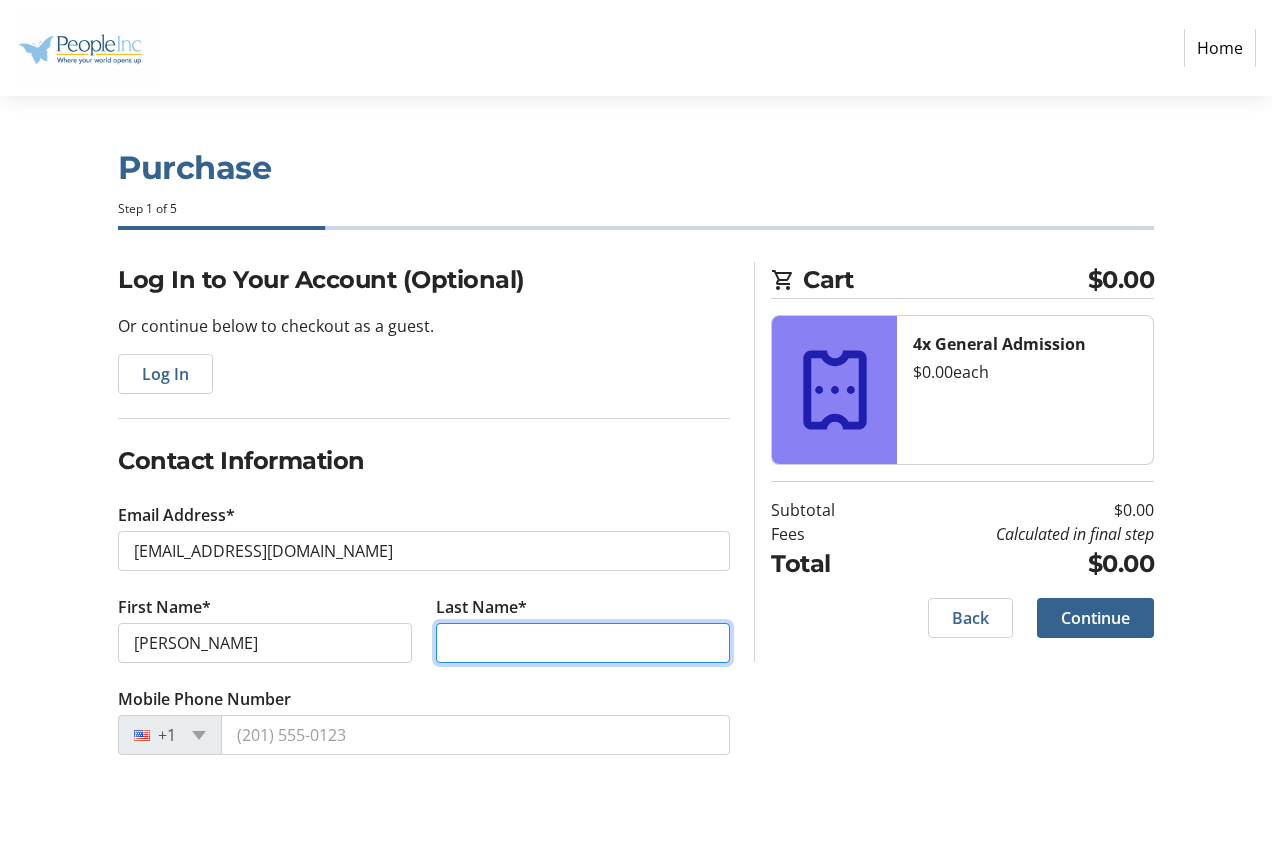 type on "Licht" 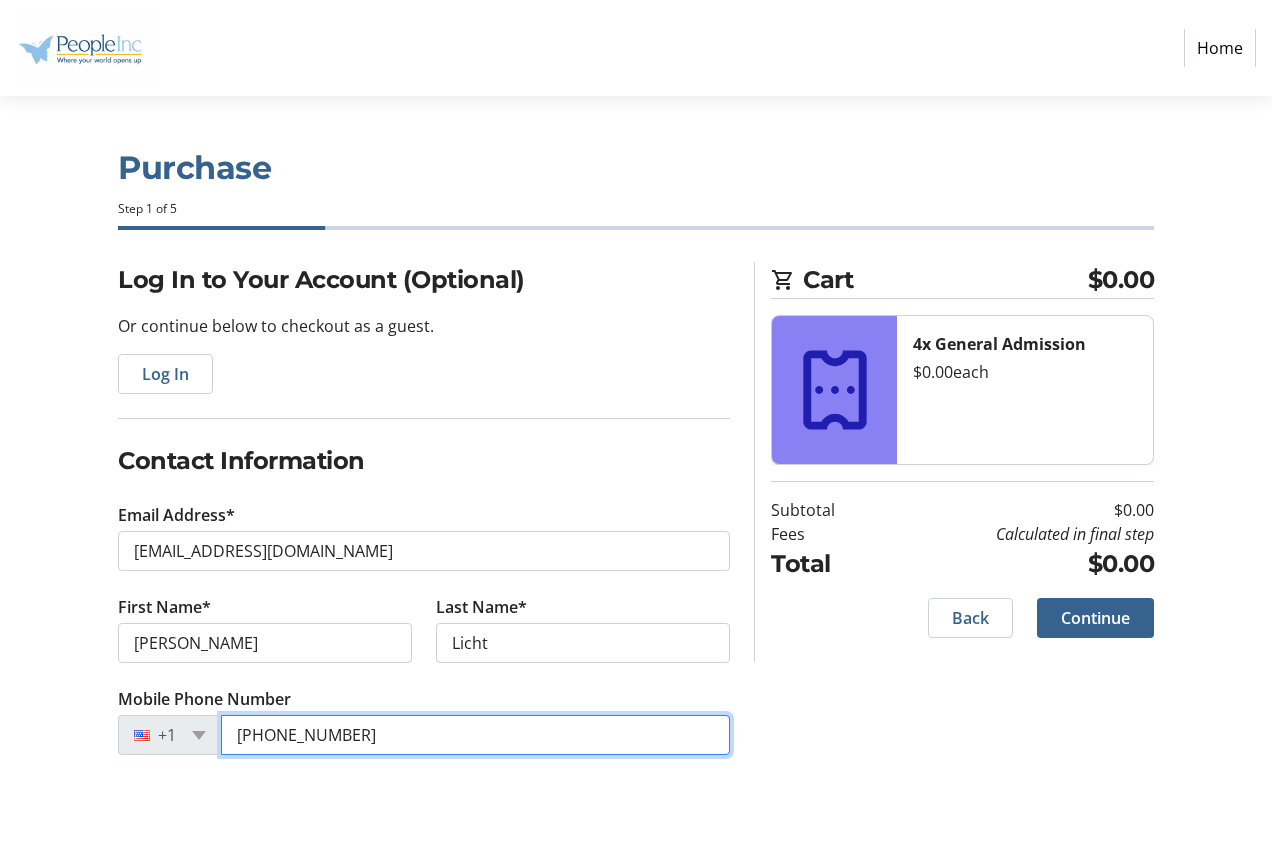 drag, startPoint x: 374, startPoint y: 730, endPoint x: 293, endPoint y: 741, distance: 81.7435 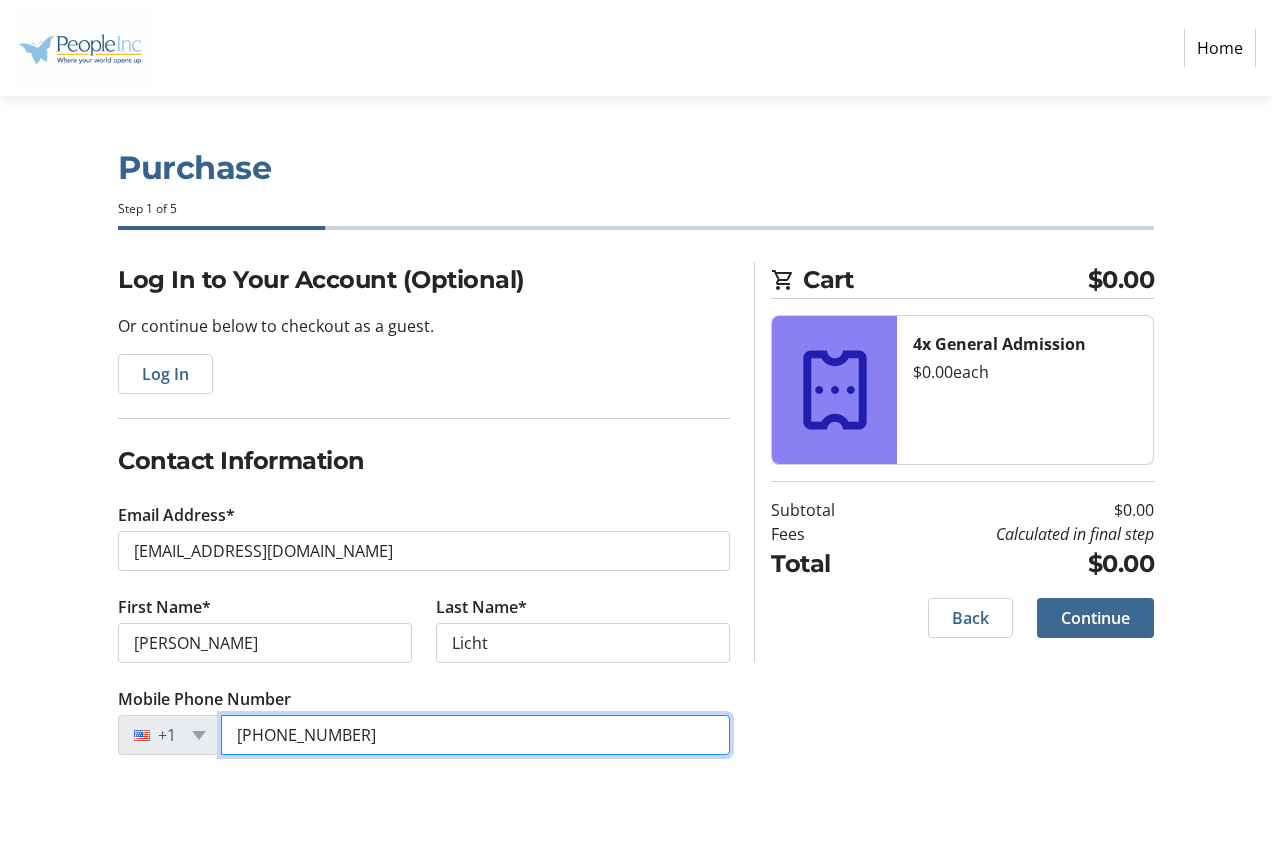 type on "[PHONE_NUMBER]" 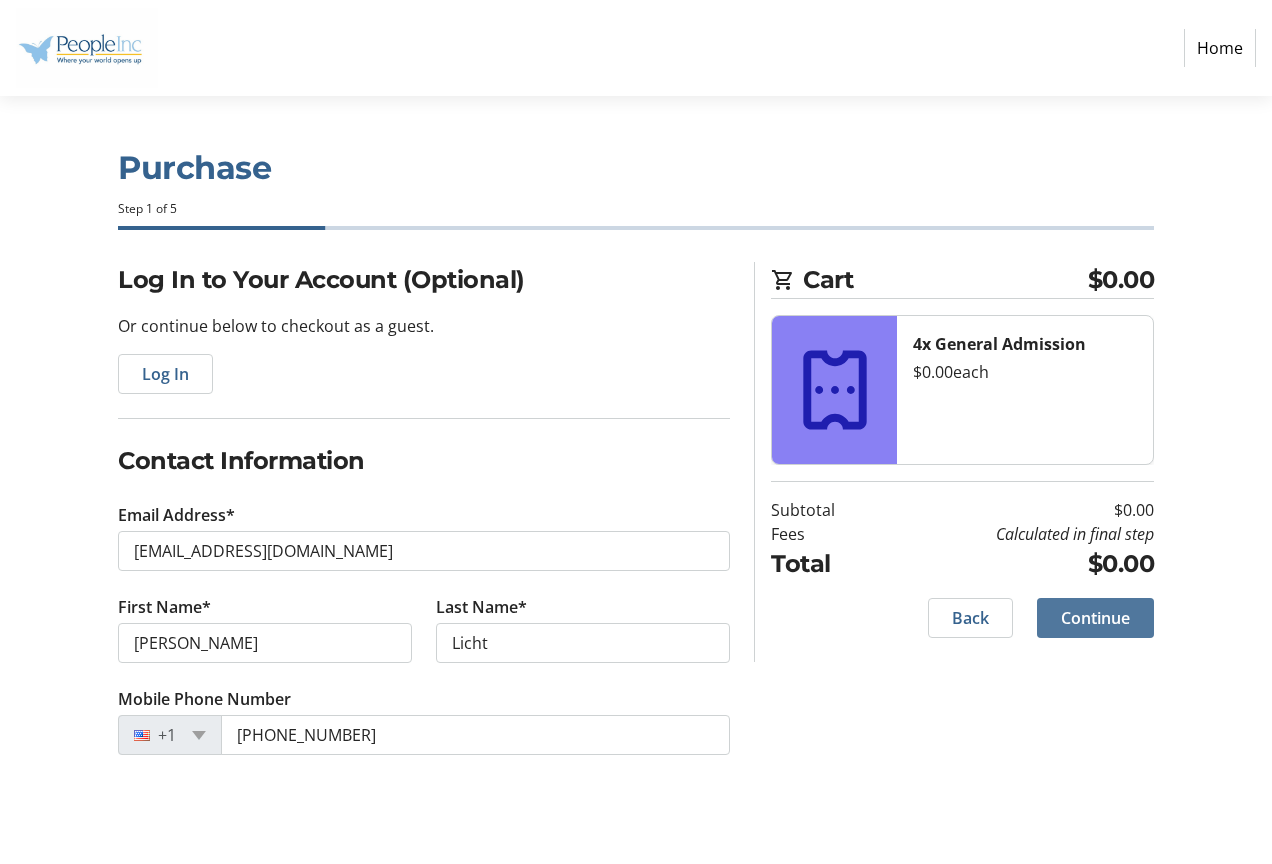 click on "Continue" 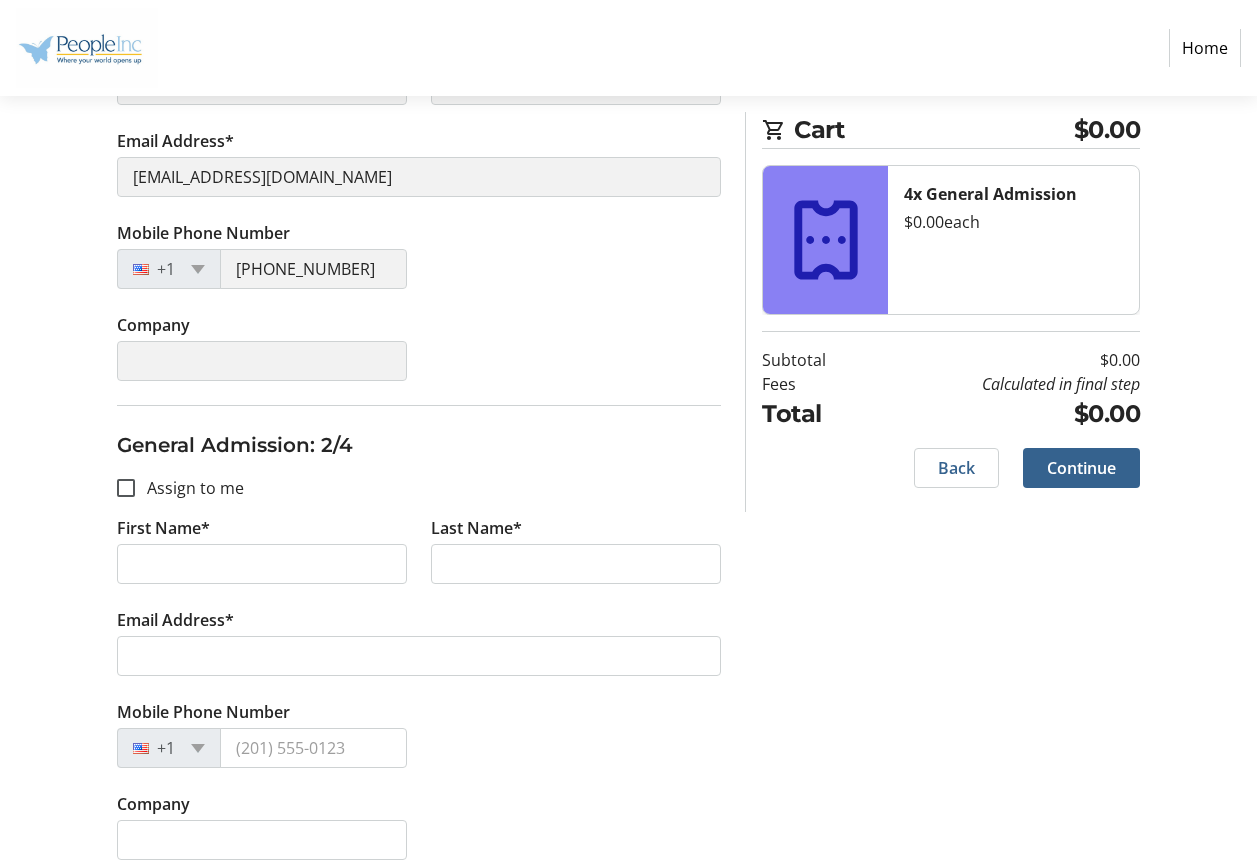 scroll, scrollTop: 500, scrollLeft: 0, axis: vertical 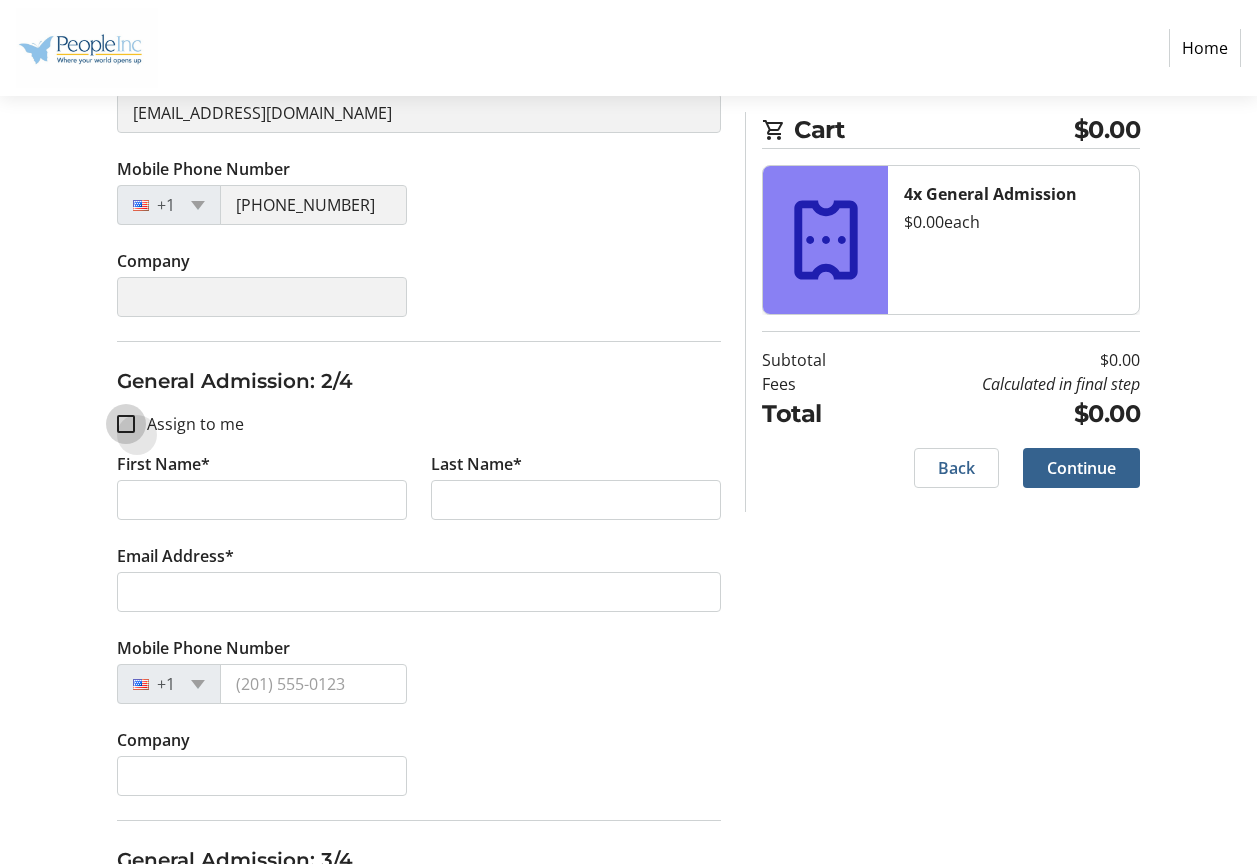 click on "Assign to me" at bounding box center [126, 424] 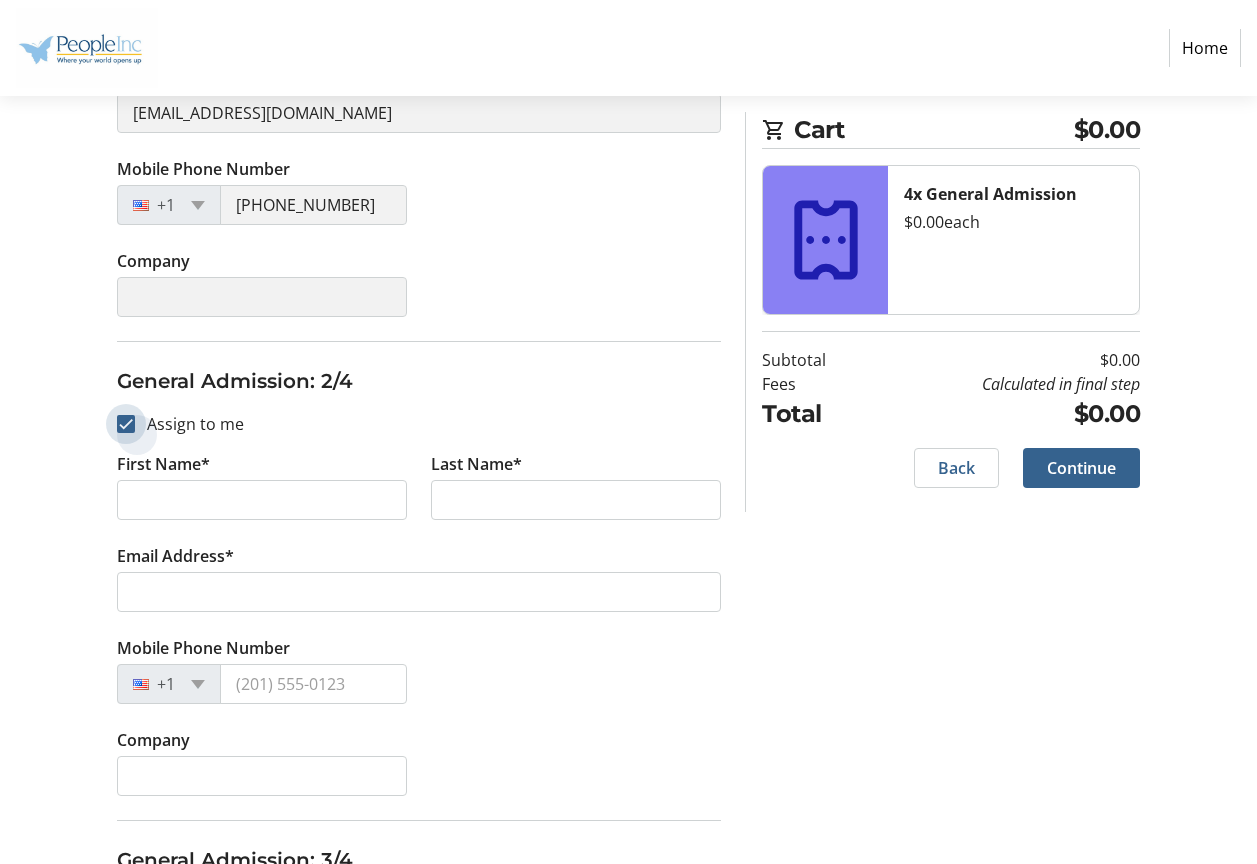 checkbox on "true" 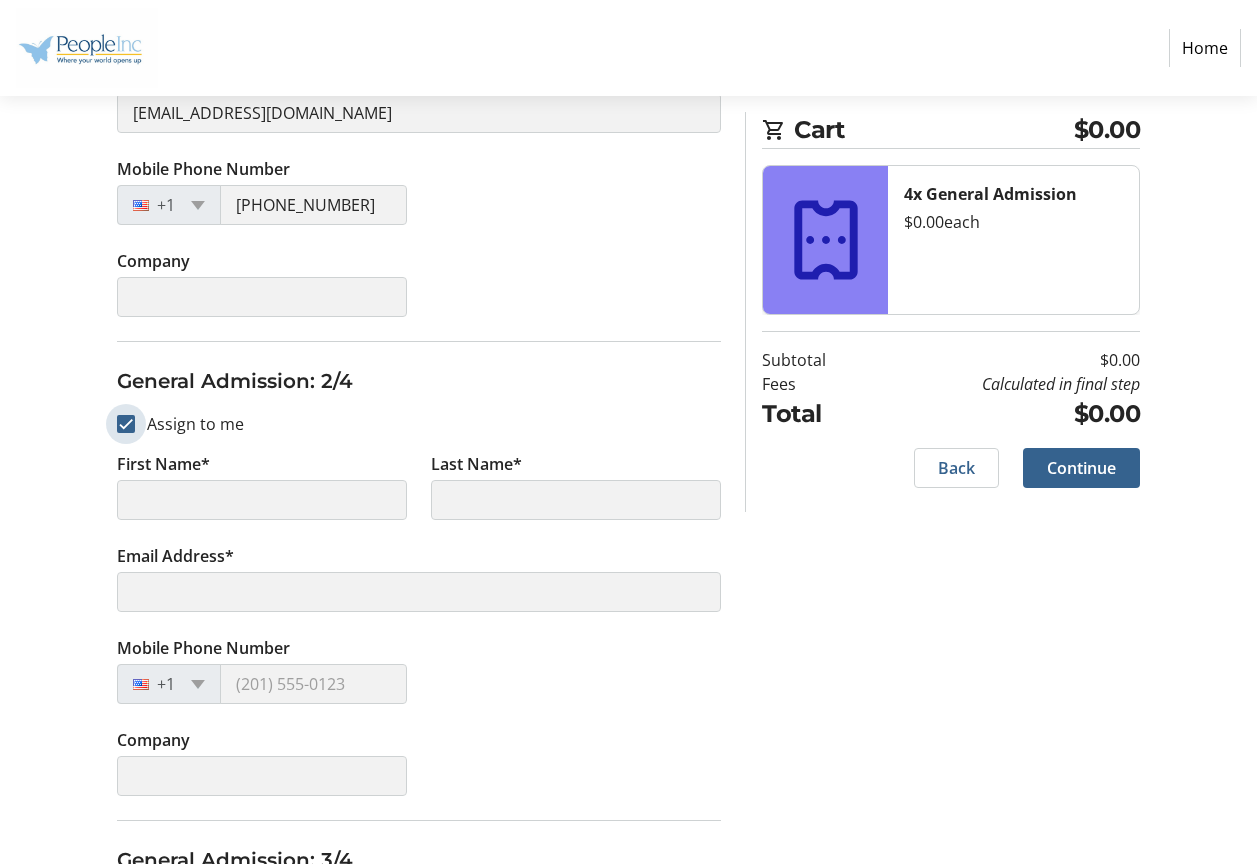 type on "[PERSON_NAME]" 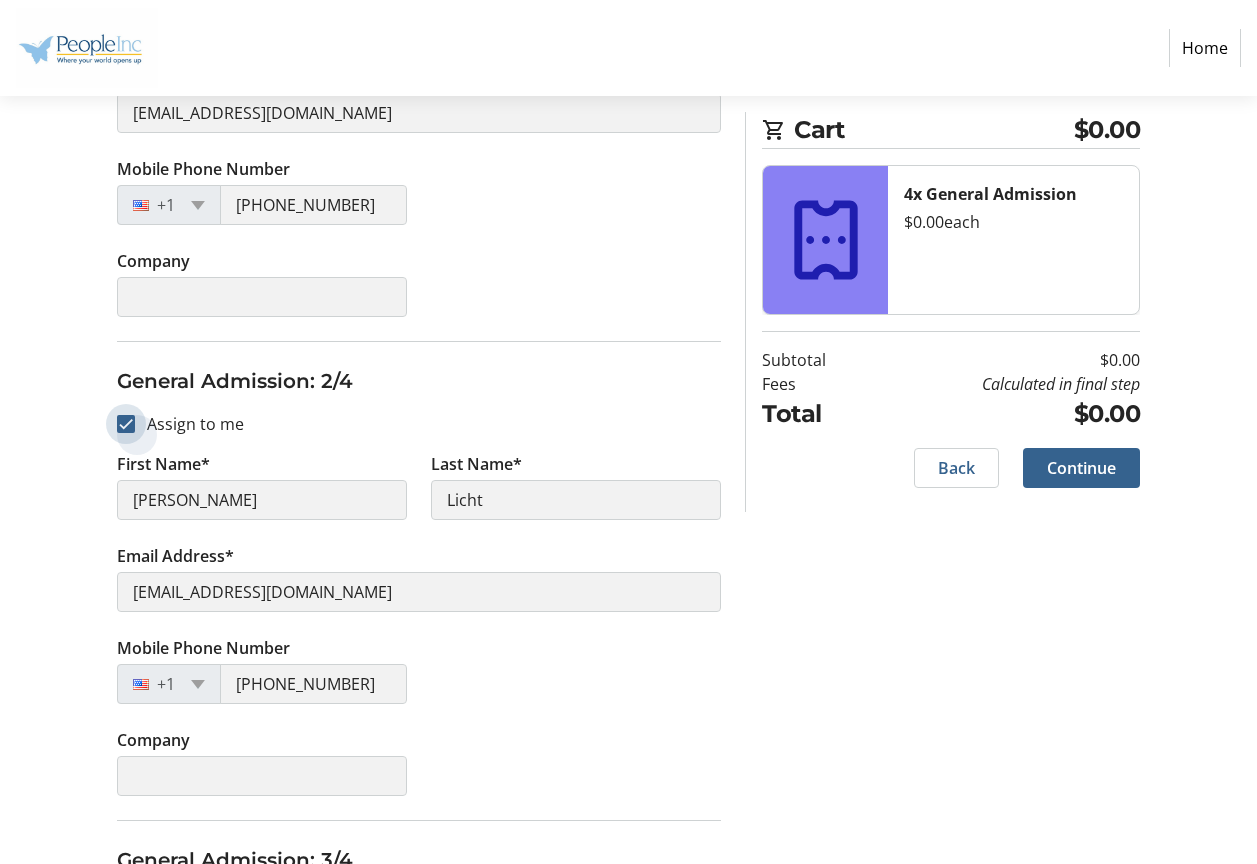click on "Assign to me" at bounding box center (126, 424) 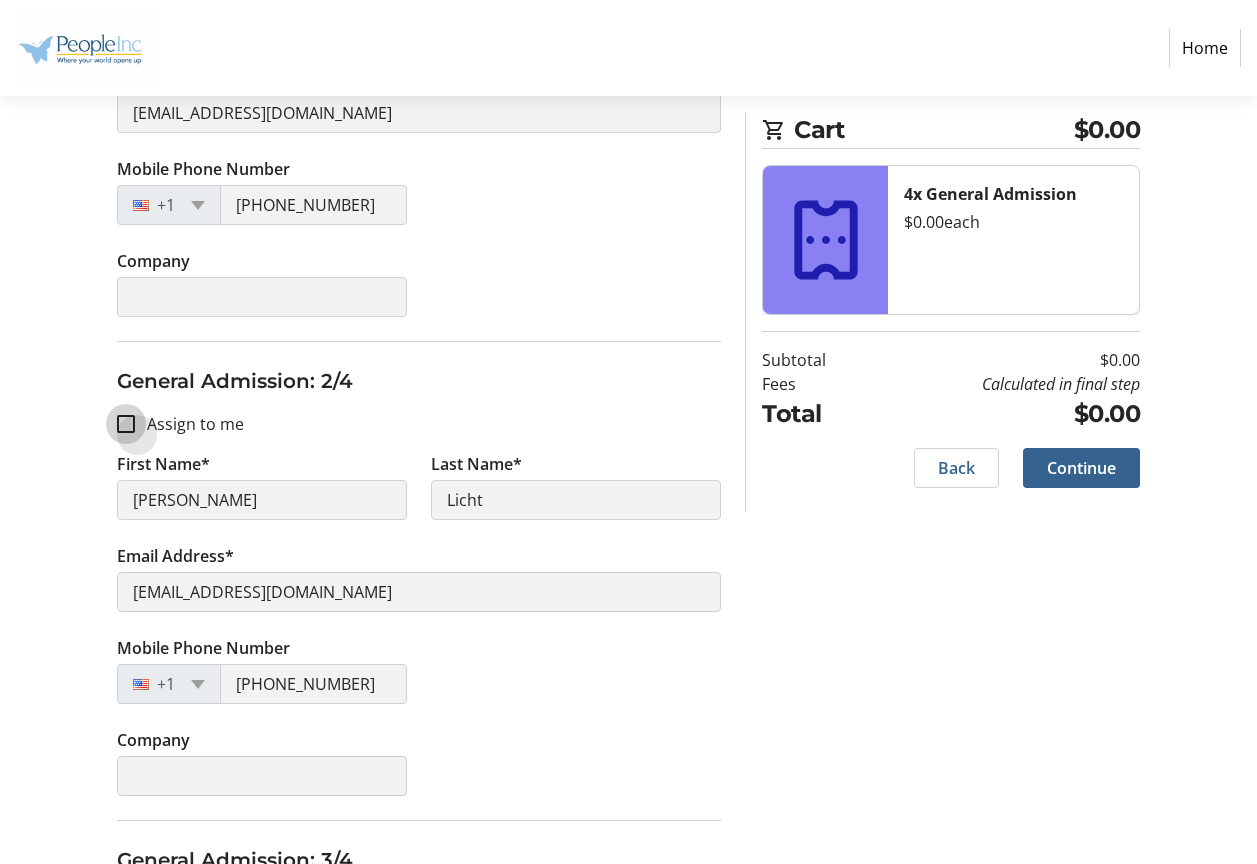 checkbox on "false" 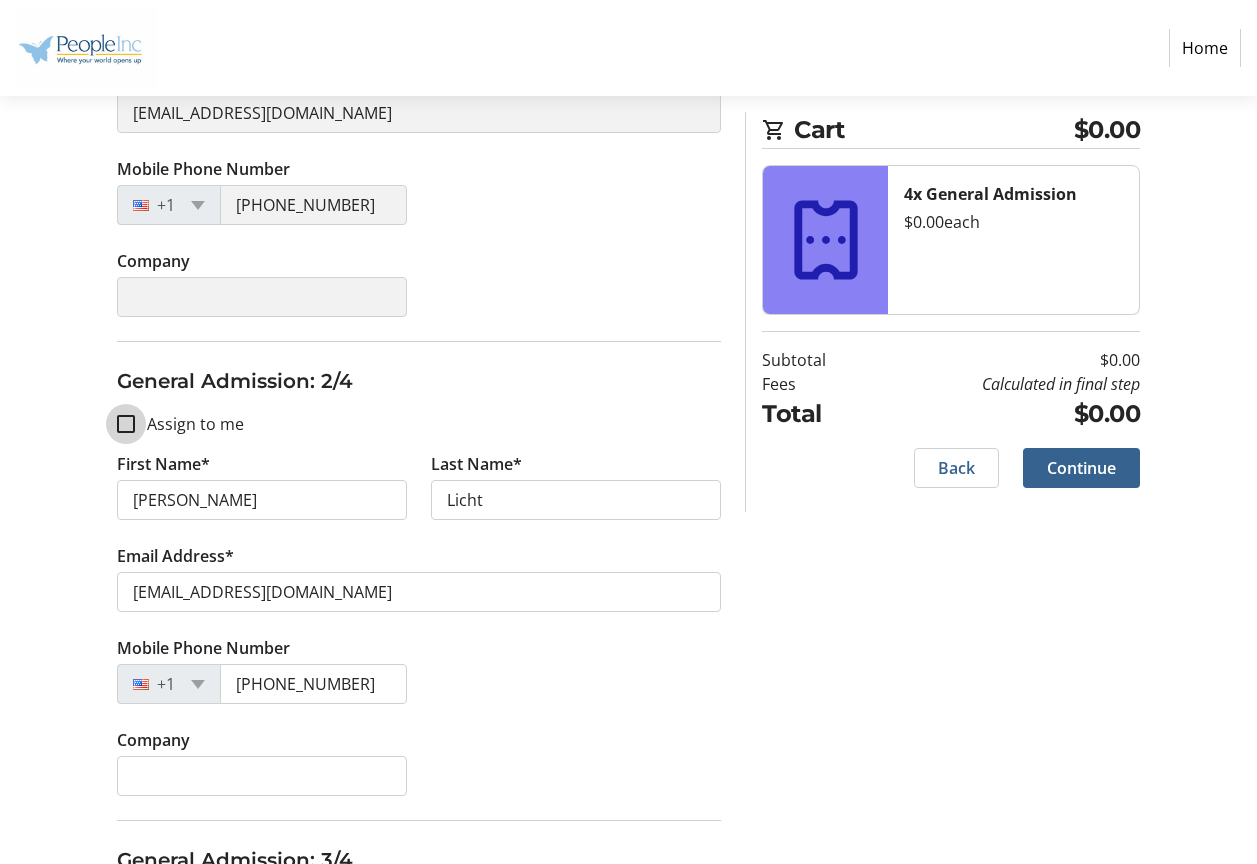 type 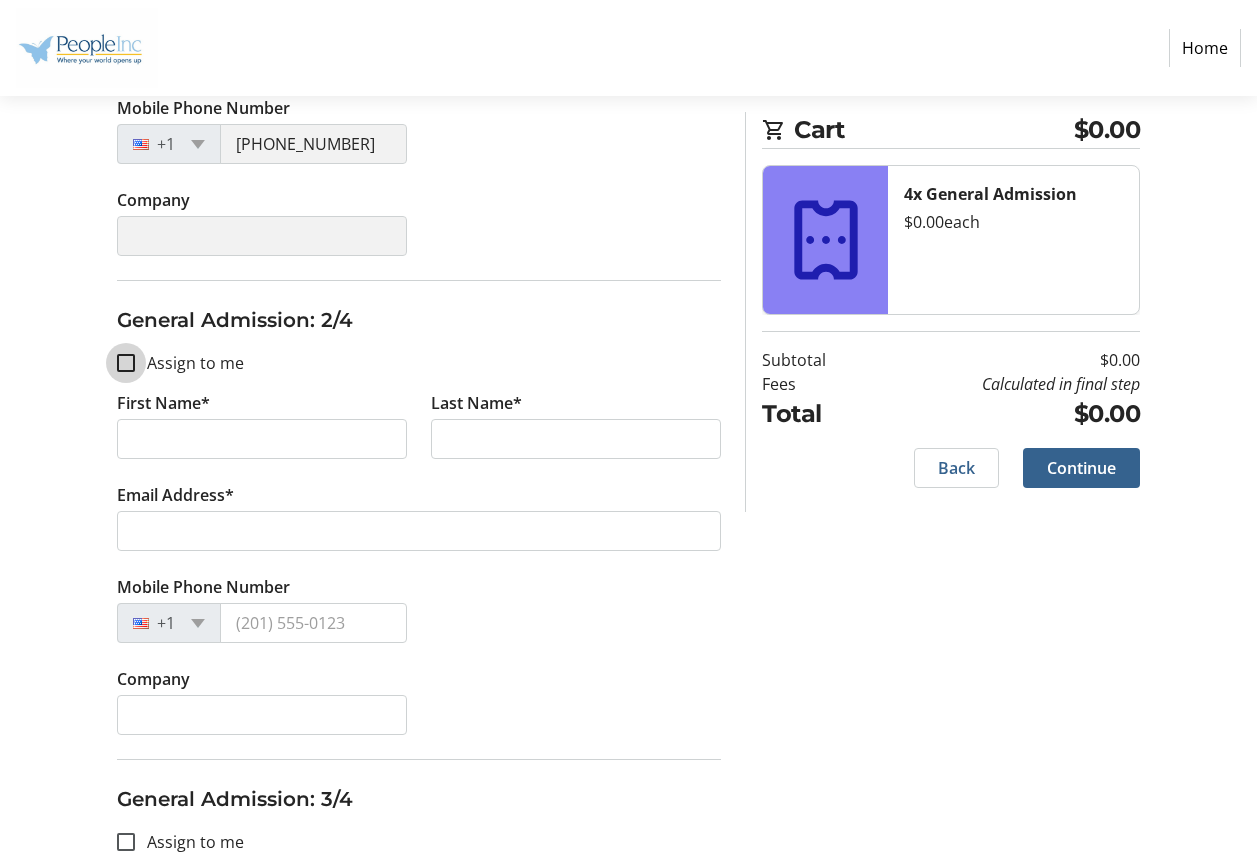 scroll, scrollTop: 614, scrollLeft: 0, axis: vertical 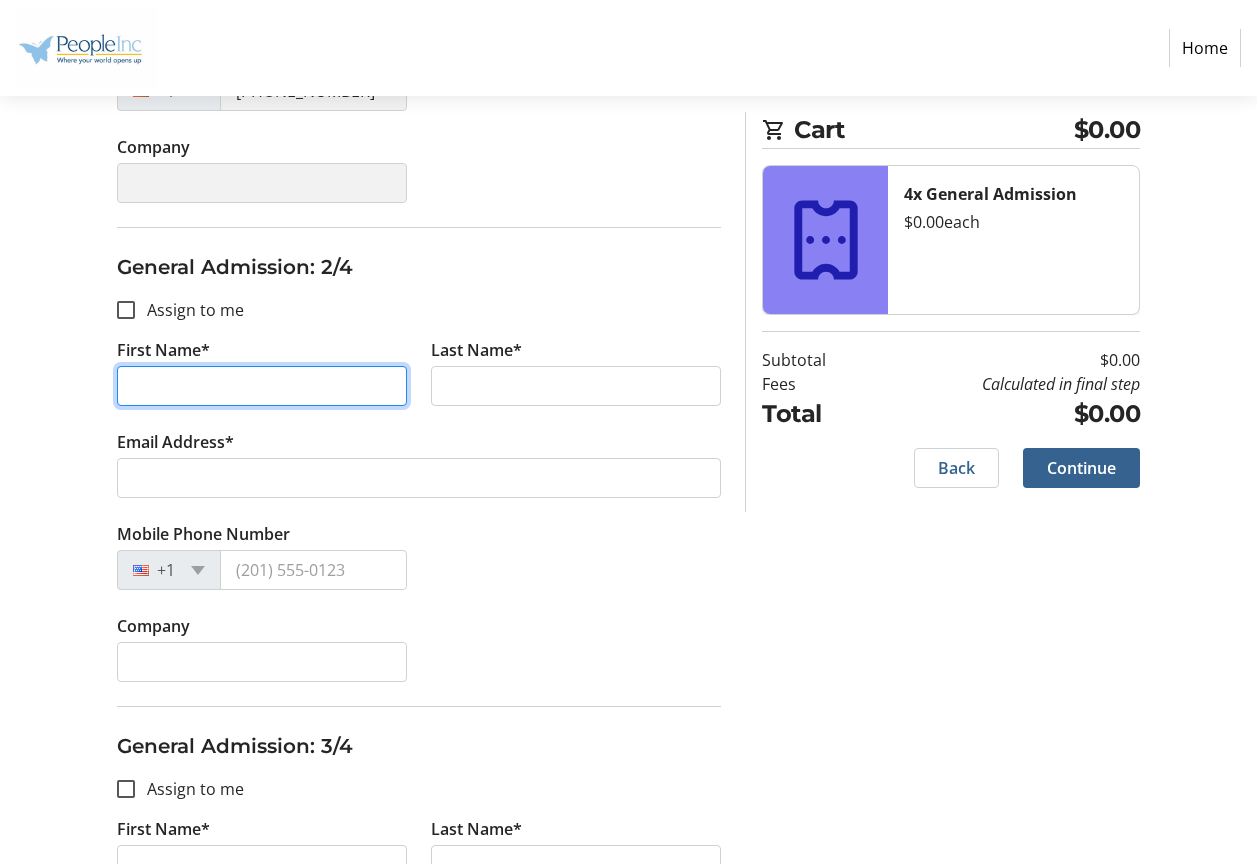 click on "First Name*" at bounding box center [262, 386] 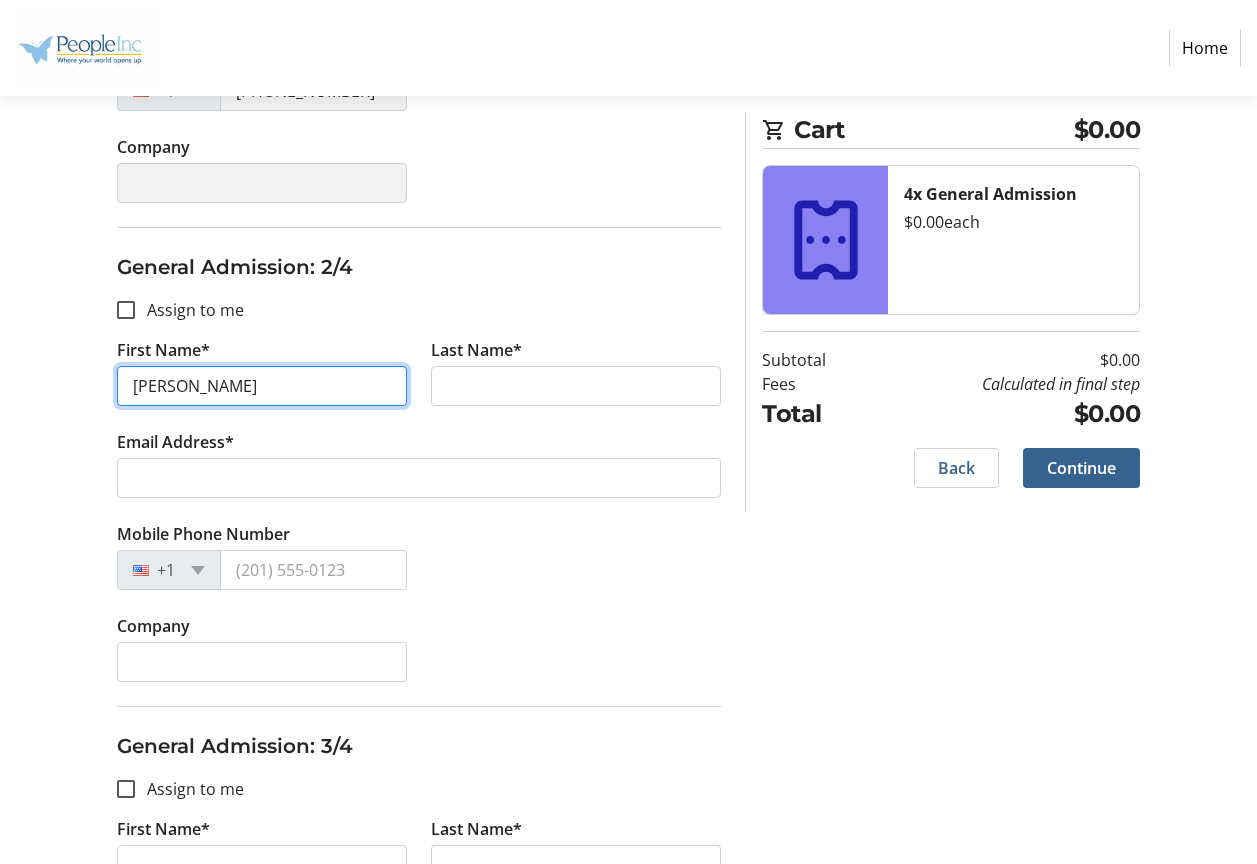 type on "[PERSON_NAME]" 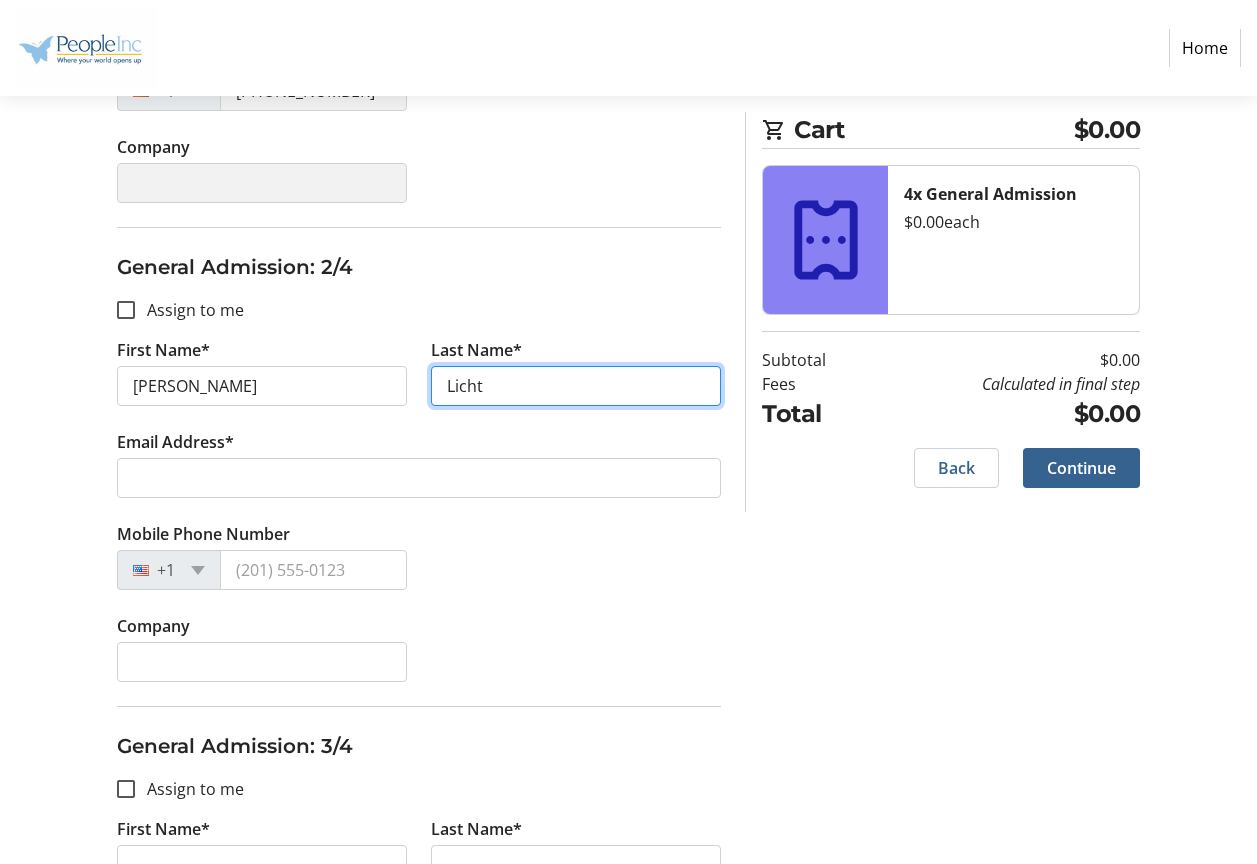 type on "Licht" 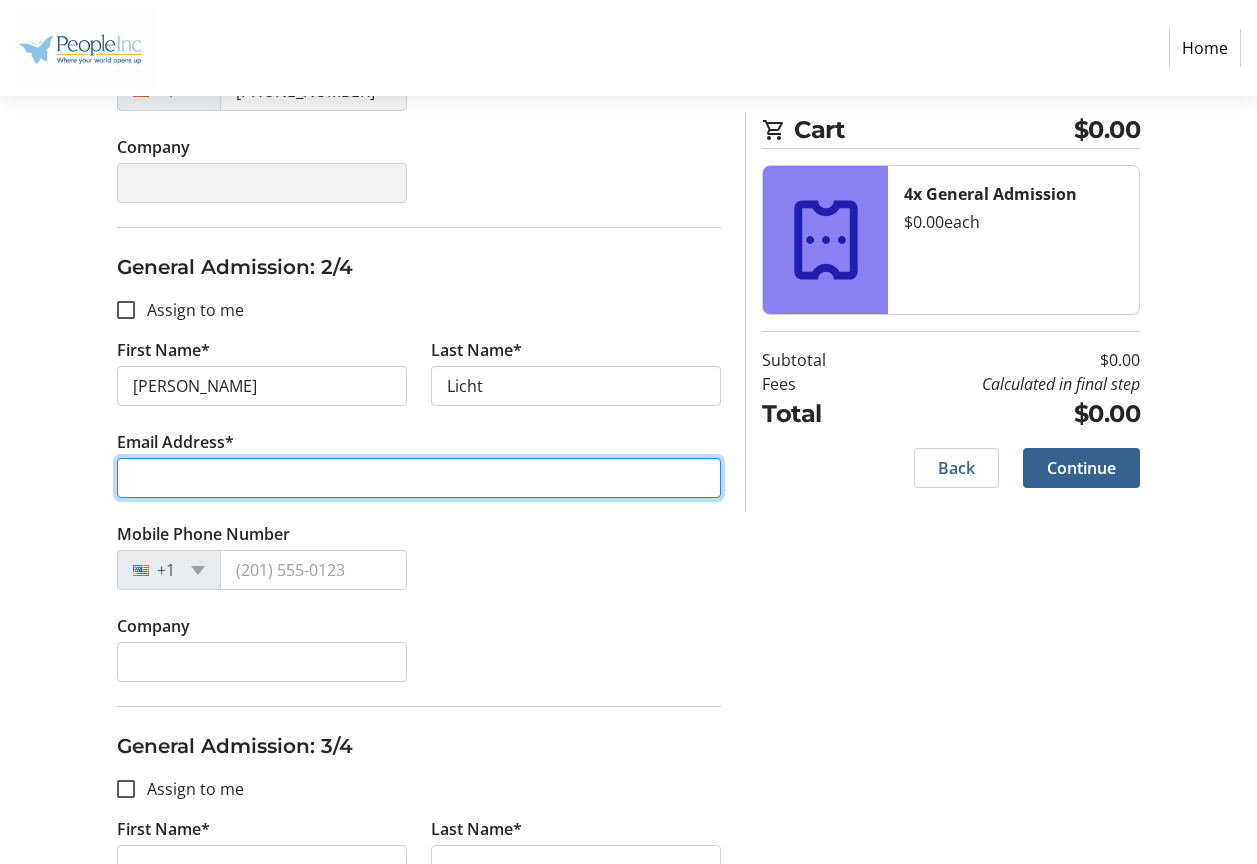 click on "Email Address*" at bounding box center [419, 478] 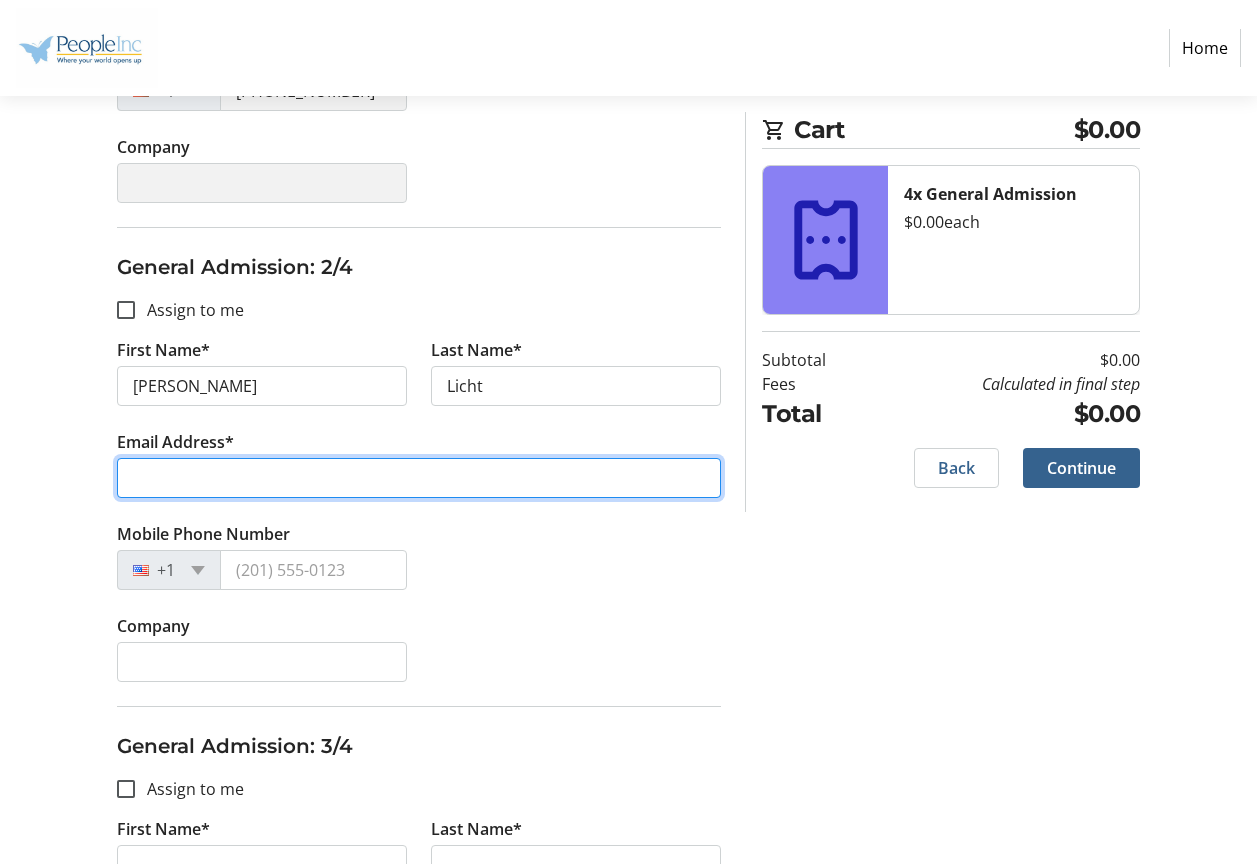 type on "[EMAIL_ADDRESS][DOMAIN_NAME]" 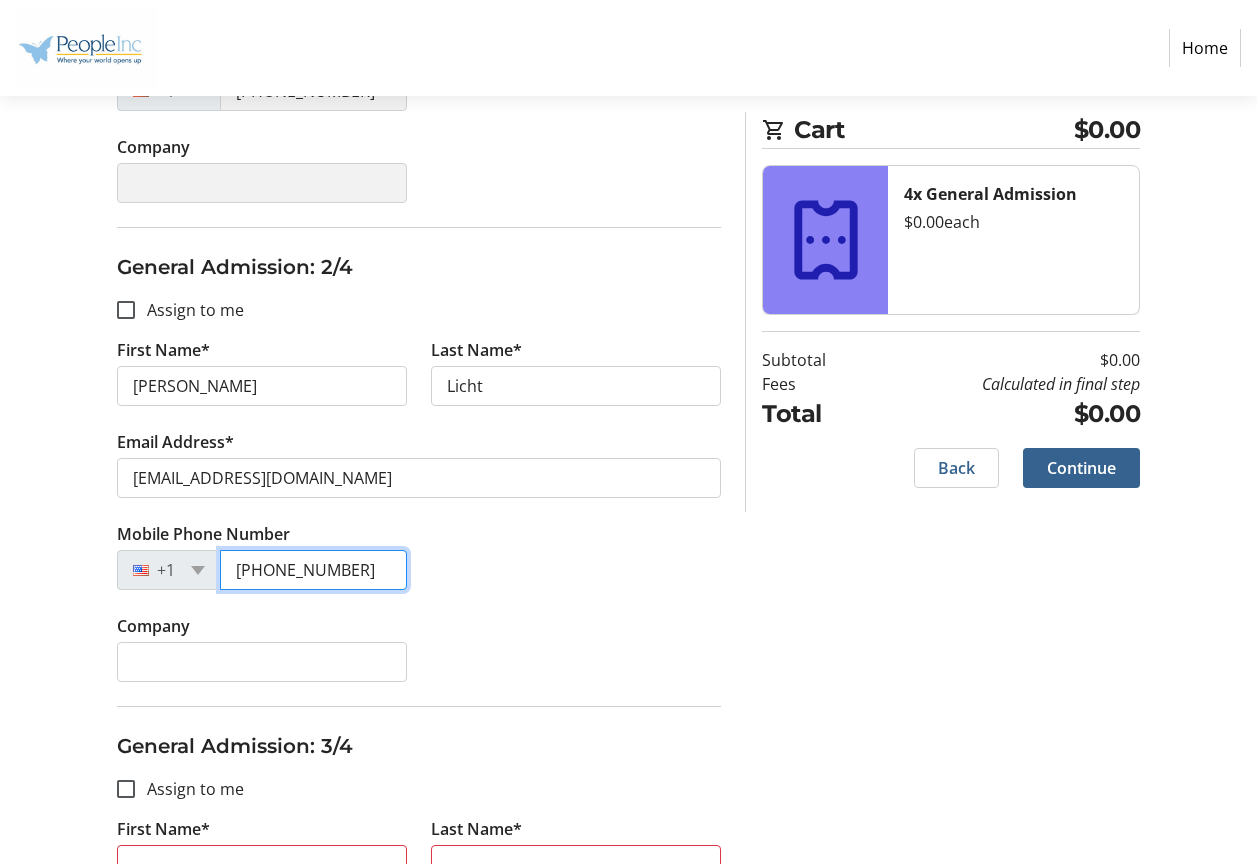 drag, startPoint x: 359, startPoint y: 567, endPoint x: 278, endPoint y: 565, distance: 81.02469 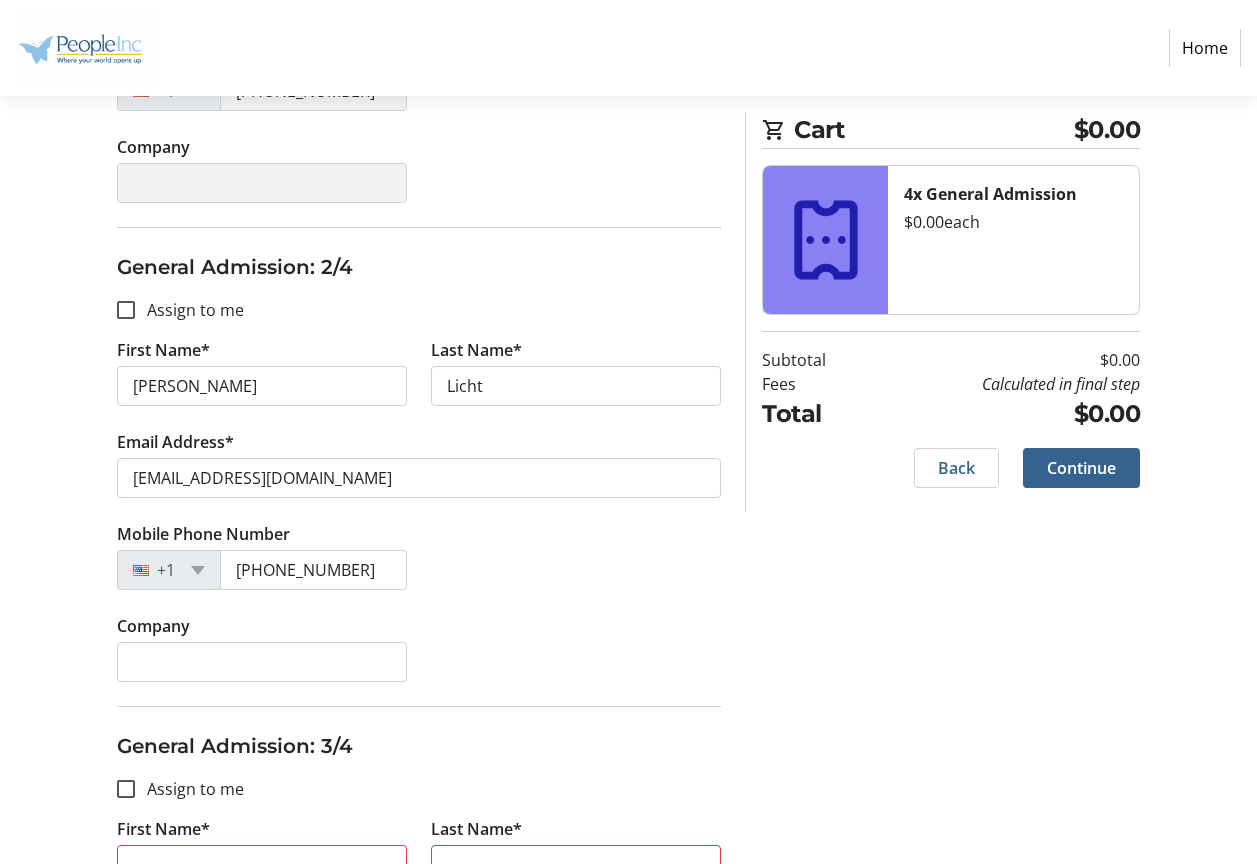 click on "Mobile Phone Number [PHONE_NUMBER]" 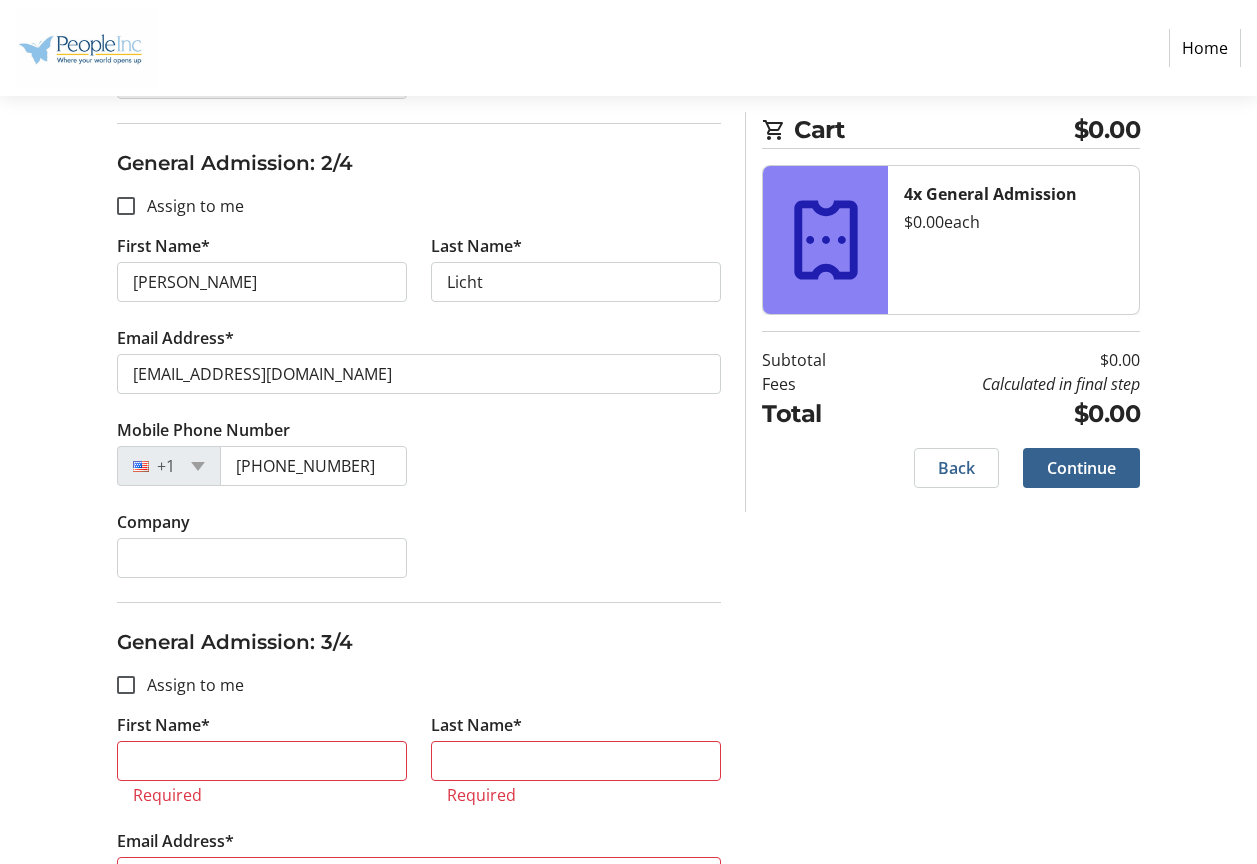 scroll, scrollTop: 914, scrollLeft: 0, axis: vertical 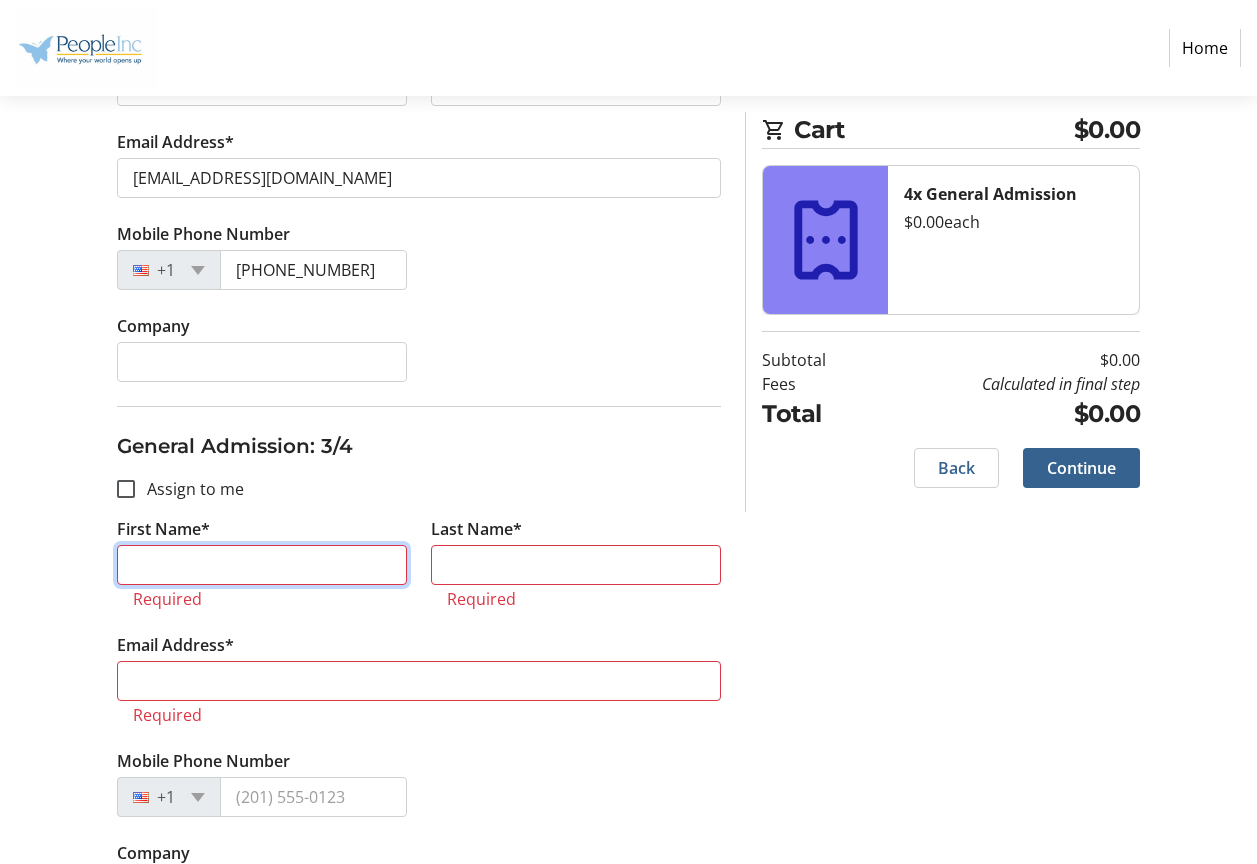 click on "First Name*" at bounding box center (262, 565) 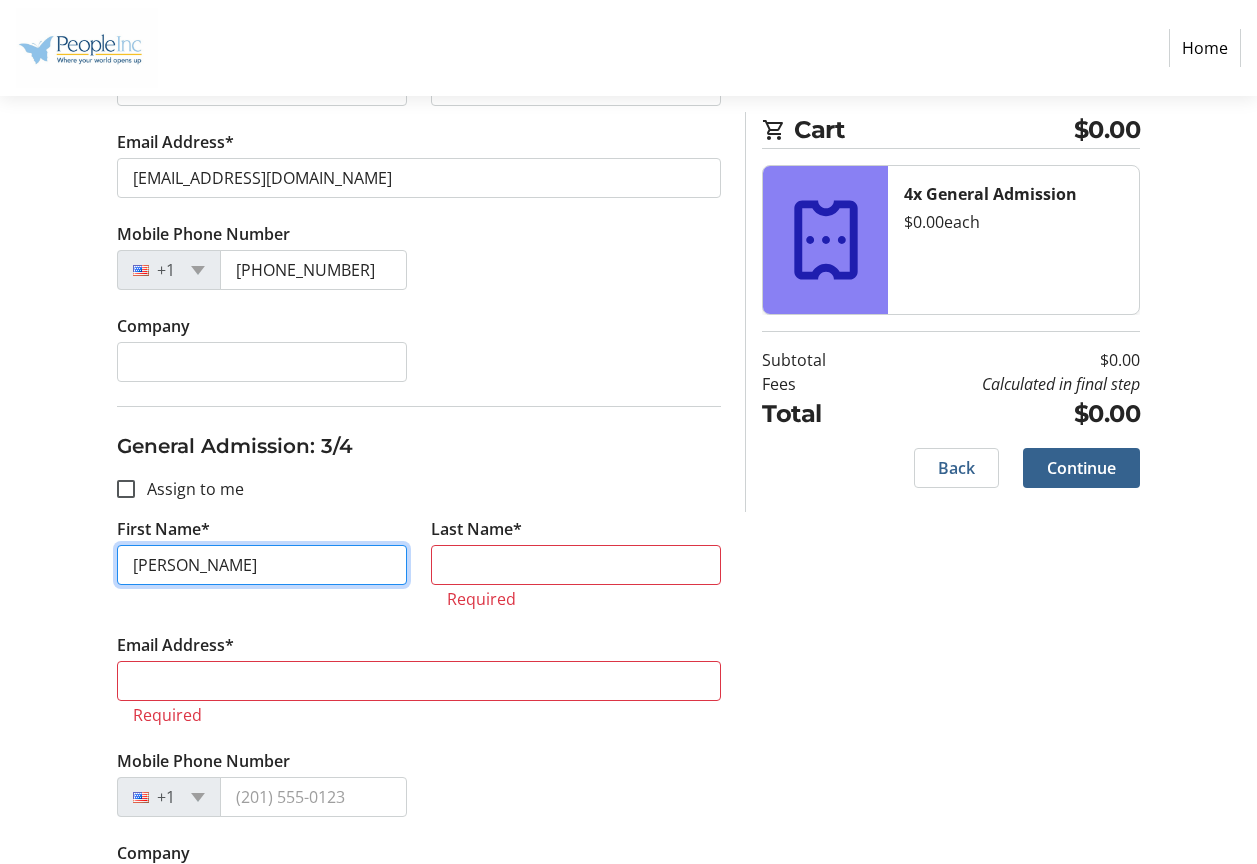 type on "[PERSON_NAME]" 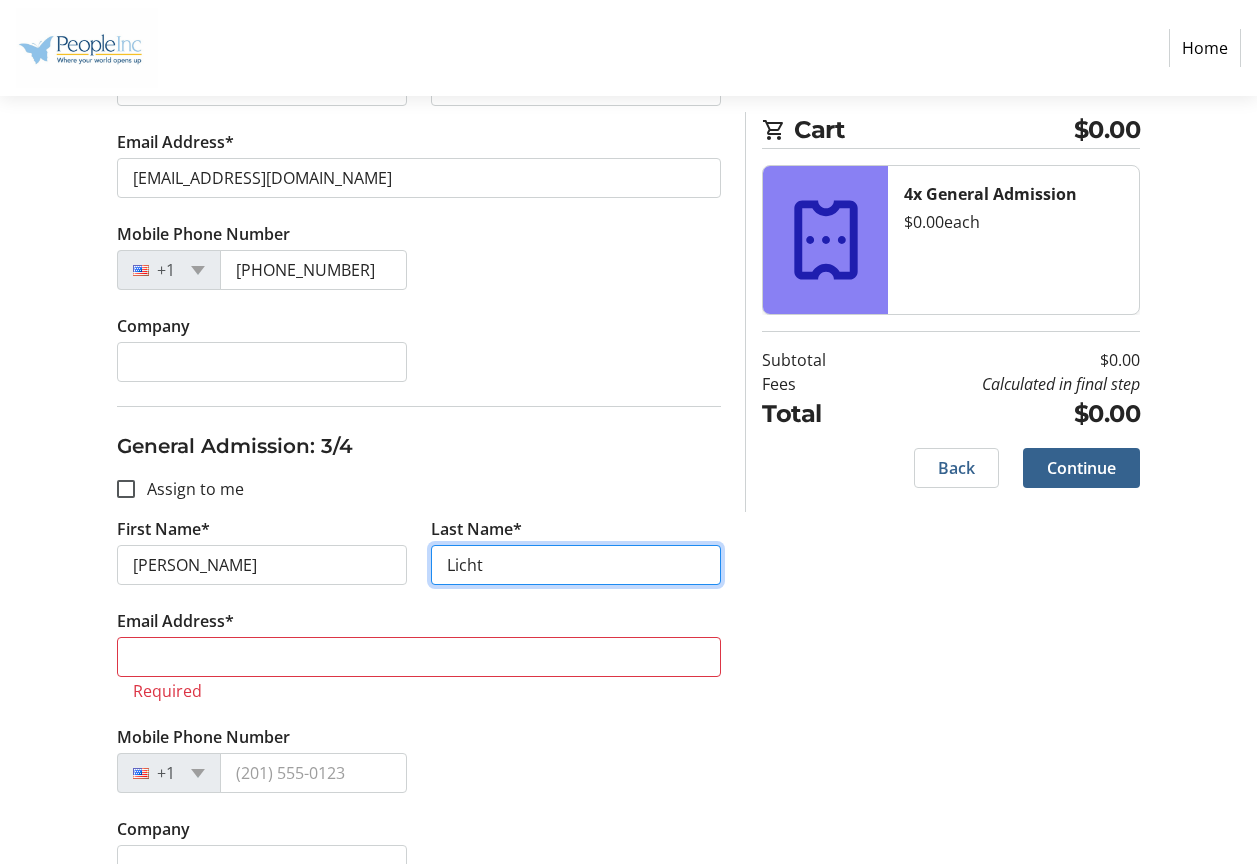 type on "Licht" 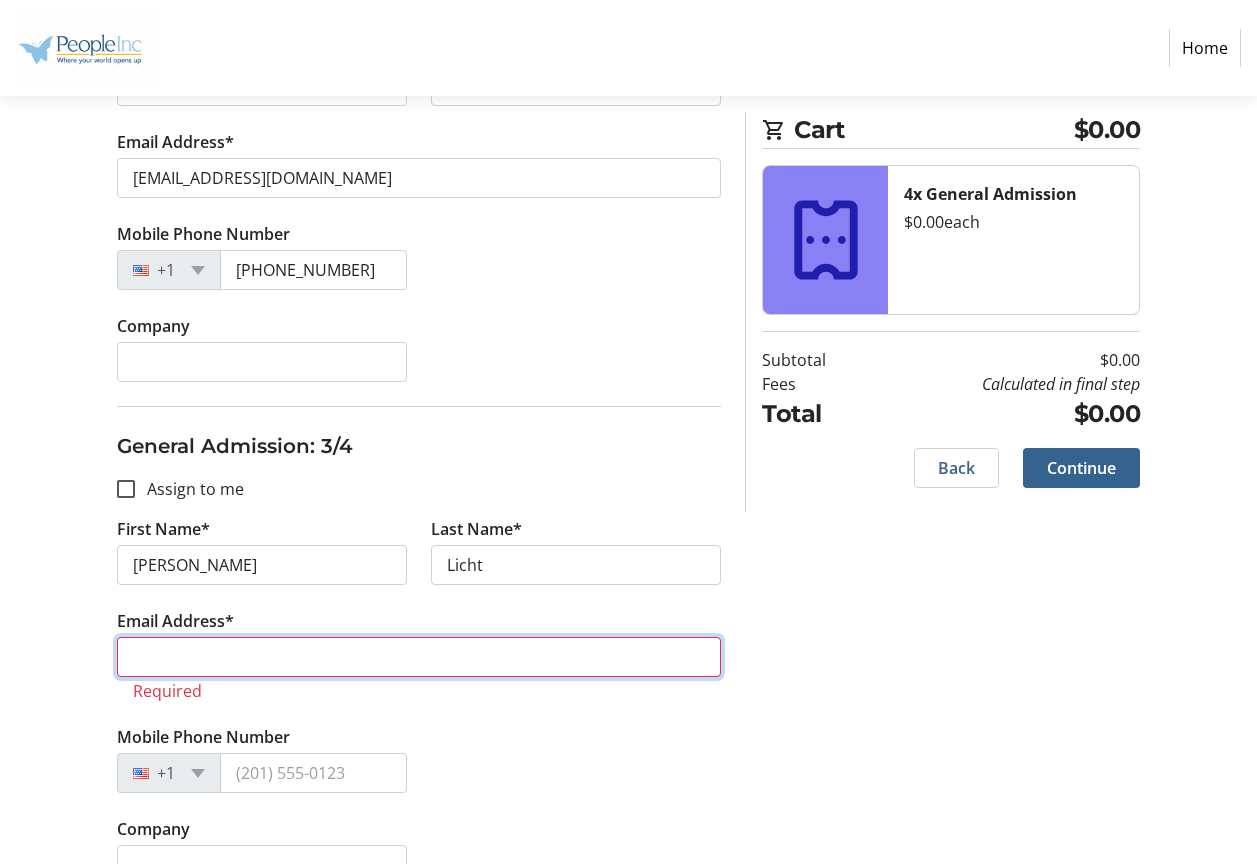 click on "Email Address*" at bounding box center [419, 657] 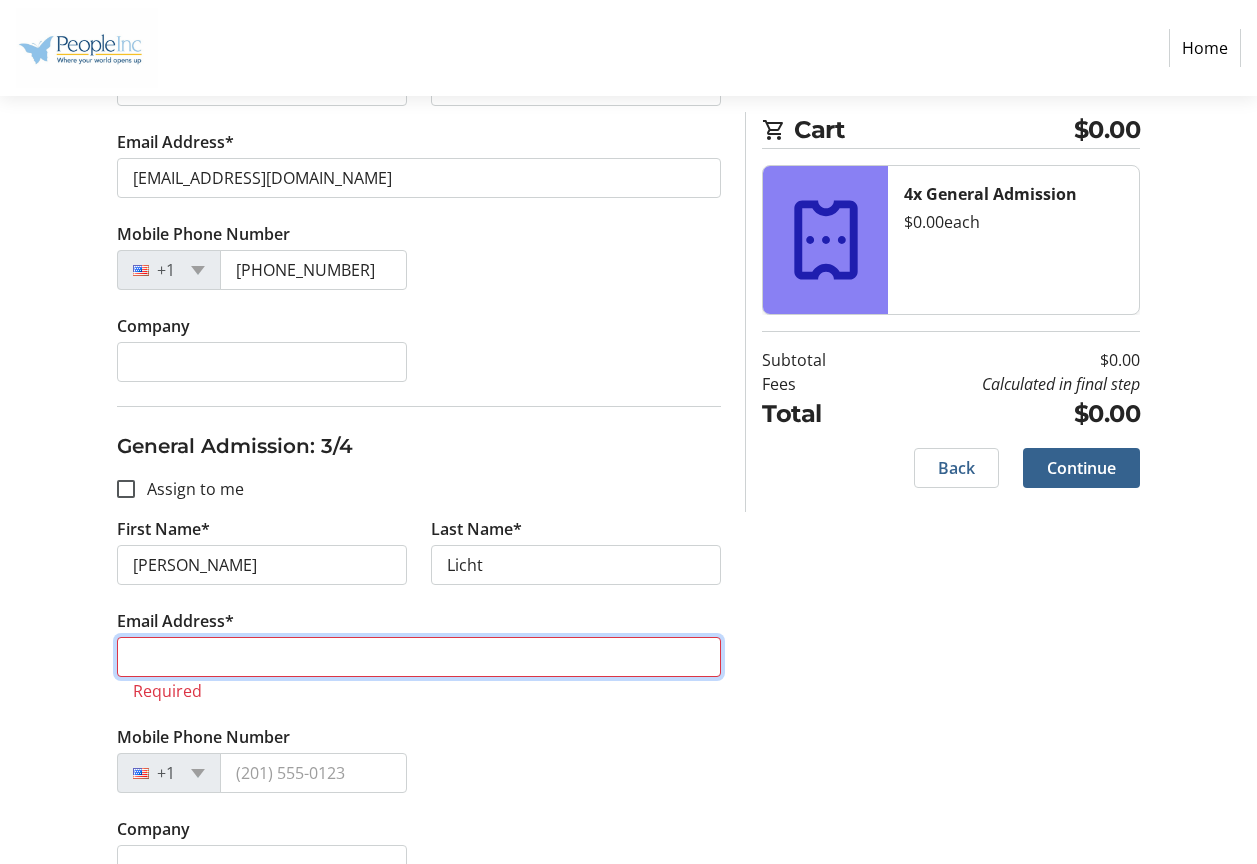 type on "[EMAIL_ADDRESS][DOMAIN_NAME]" 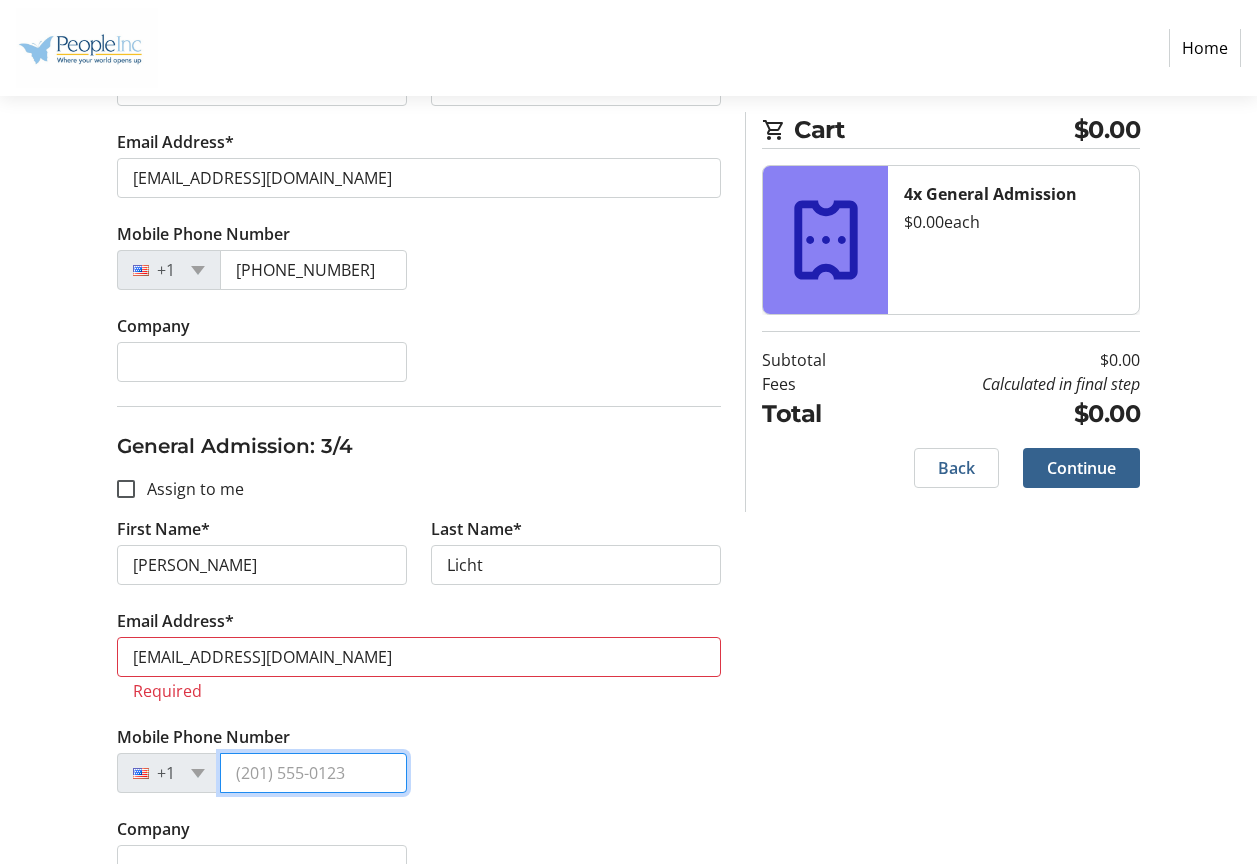 type on "[PHONE_NUMBER]" 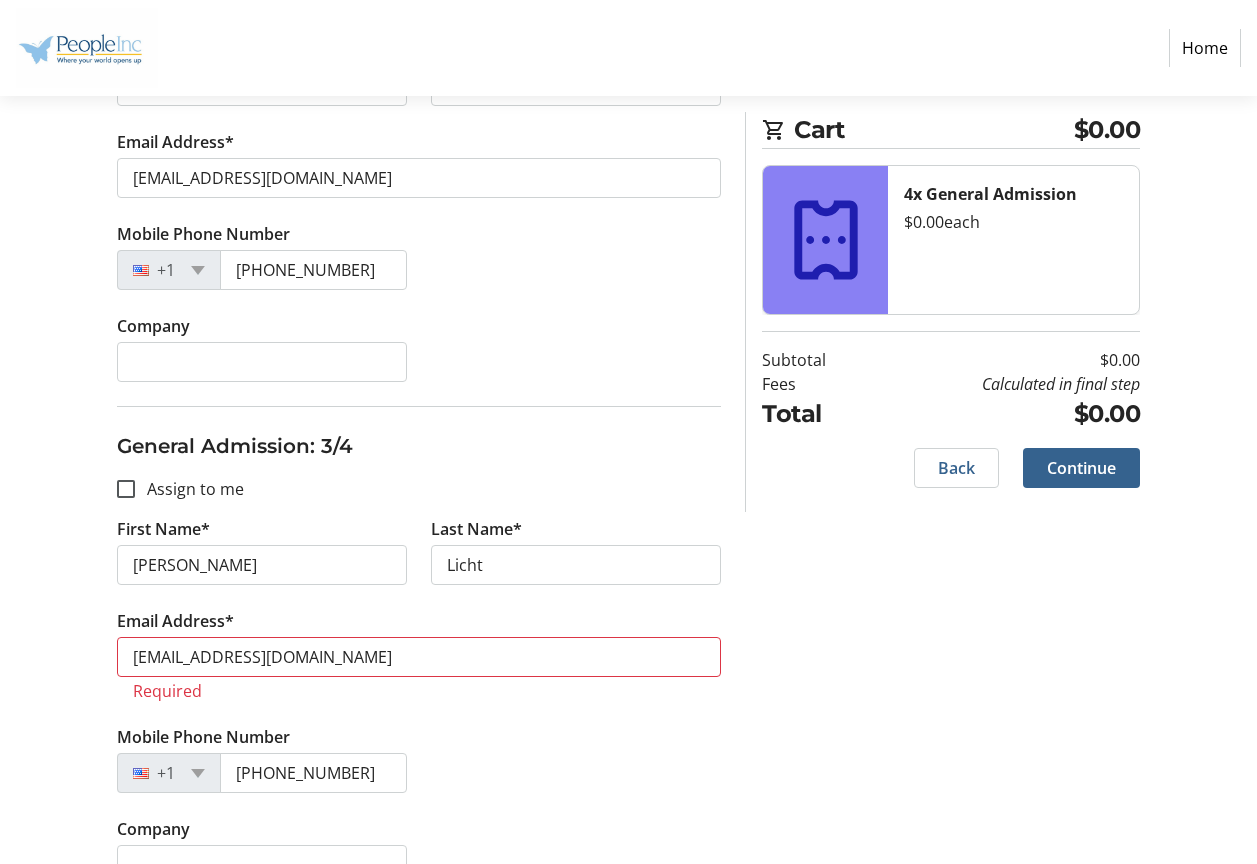 type on "[PERSON_NAME]" 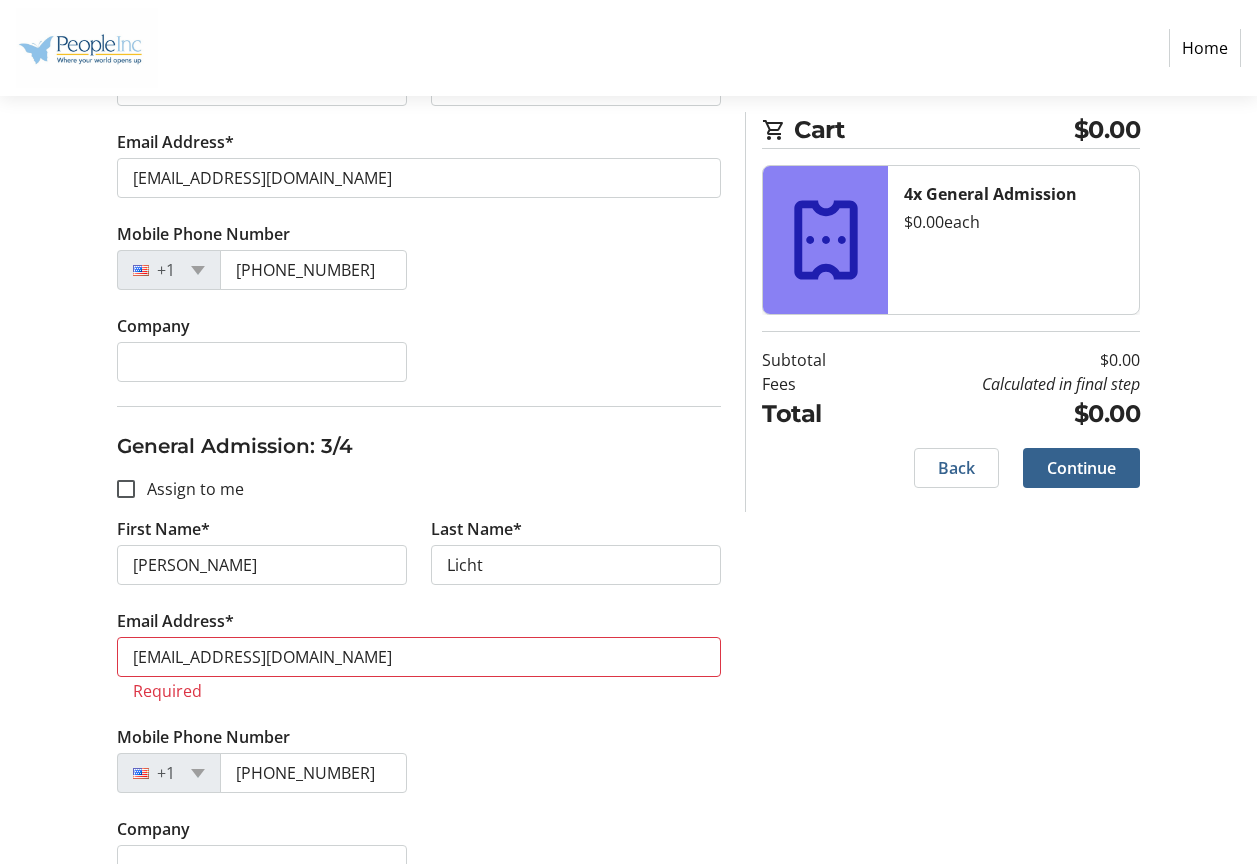 type on "Licht" 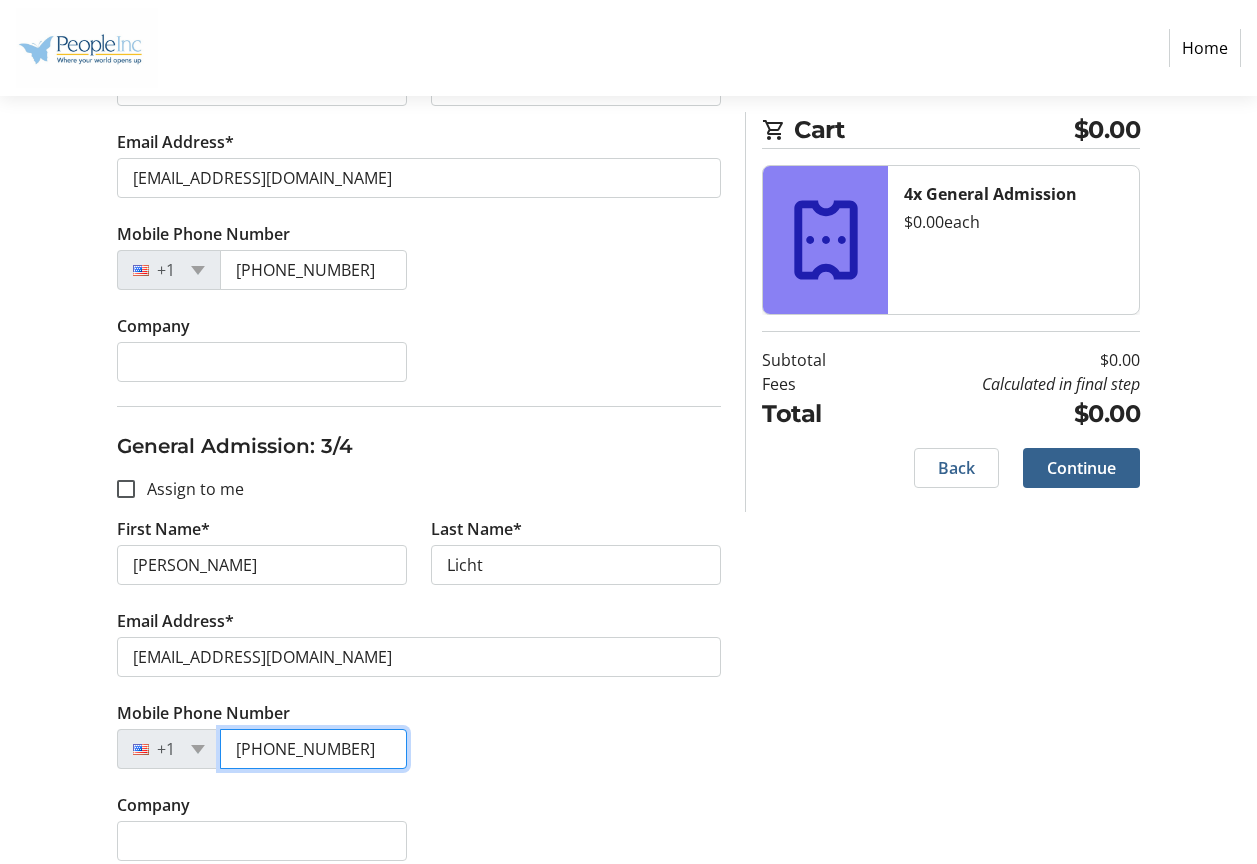 drag, startPoint x: 362, startPoint y: 748, endPoint x: 301, endPoint y: 755, distance: 61.400326 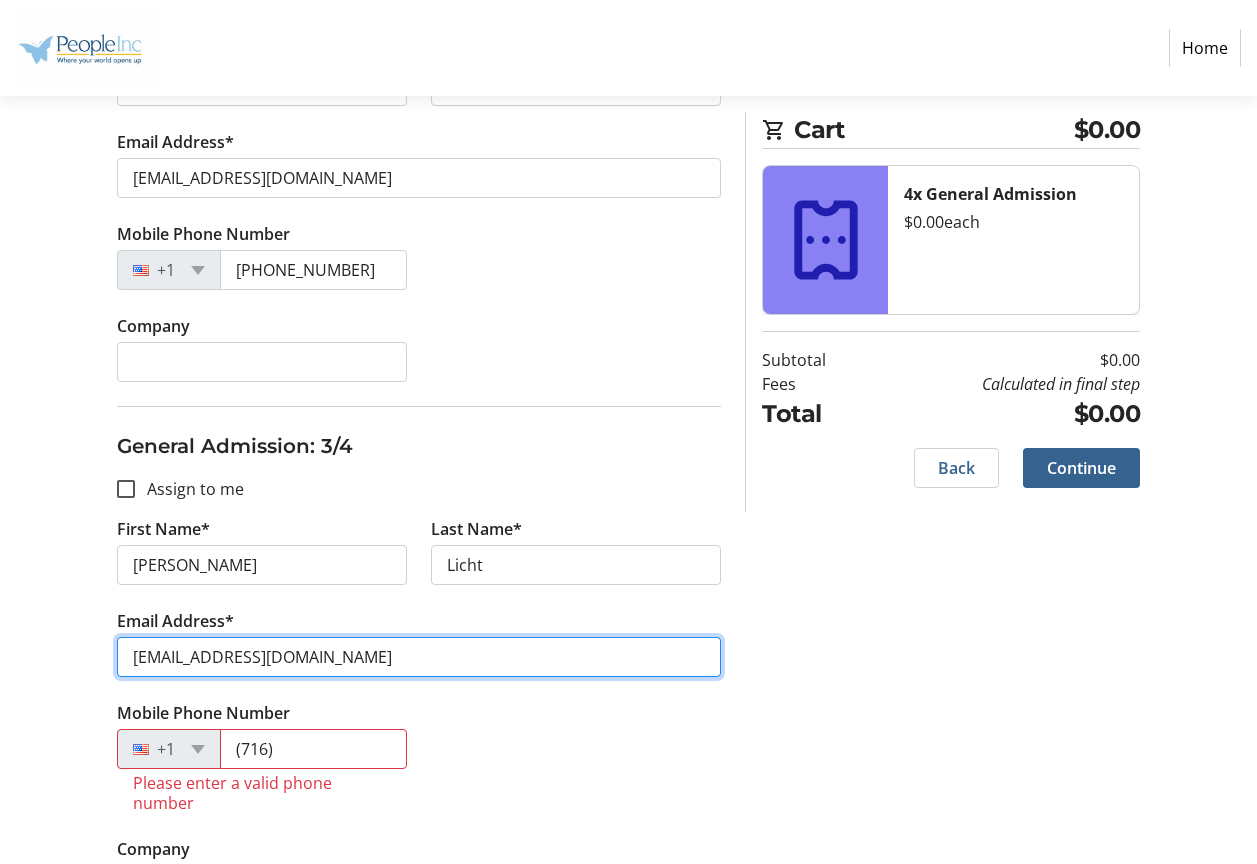 click on "[EMAIL_ADDRESS][DOMAIN_NAME]" at bounding box center [419, 657] 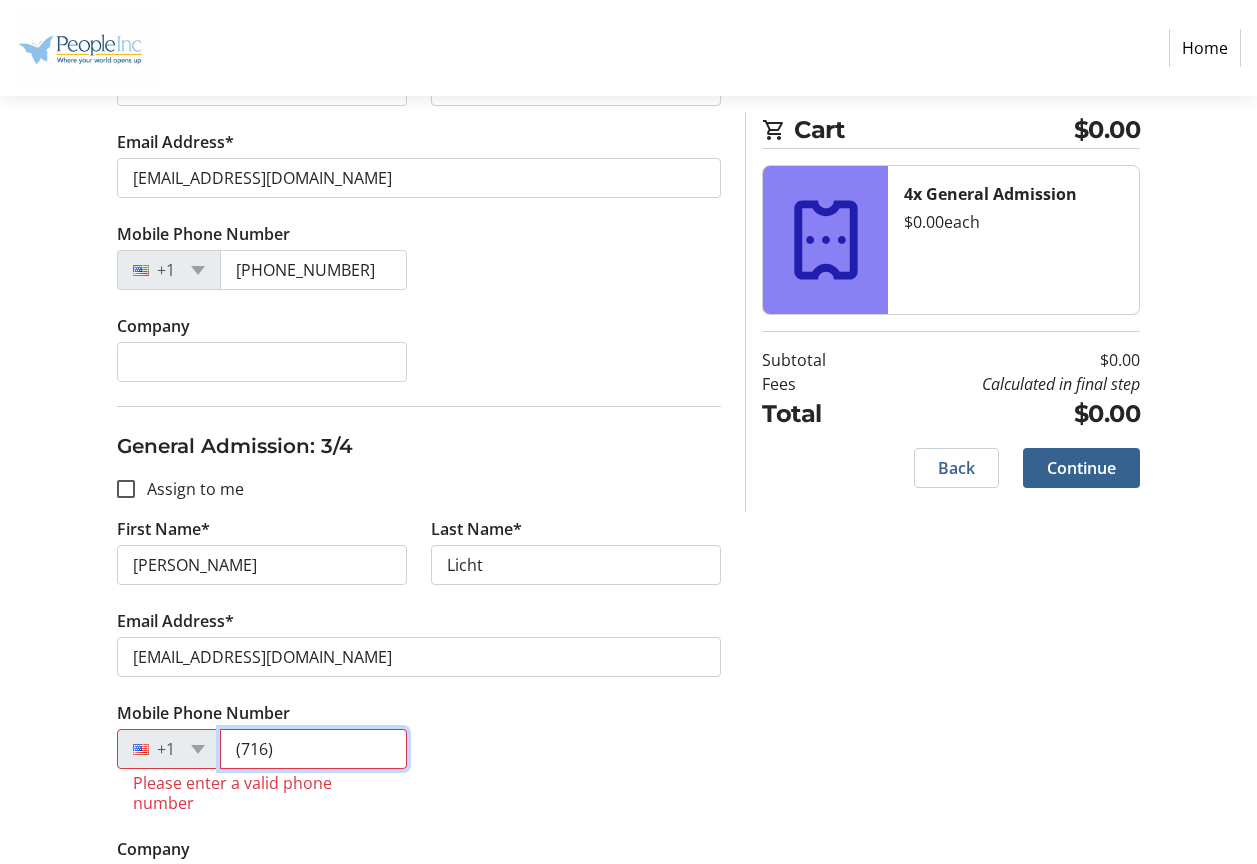click on "(716)" at bounding box center (313, 749) 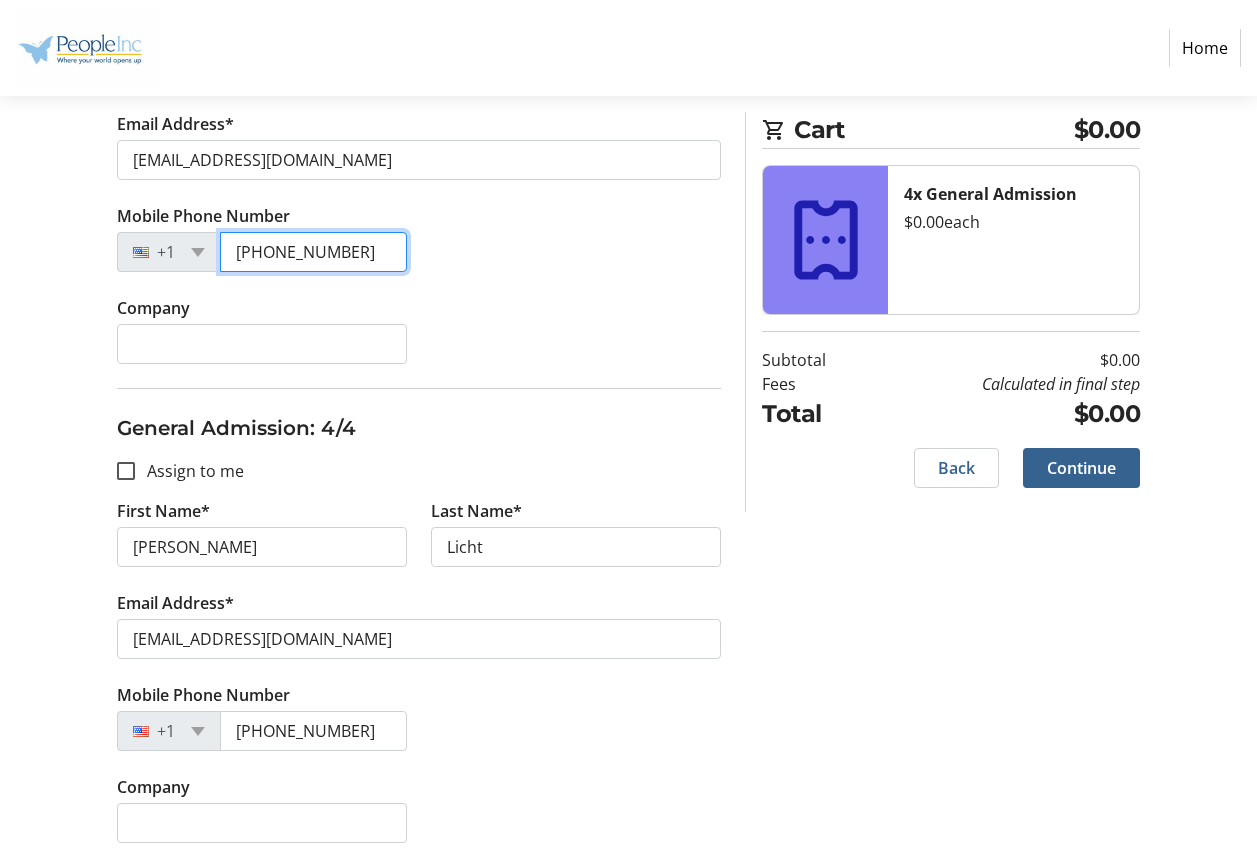 scroll, scrollTop: 1414, scrollLeft: 0, axis: vertical 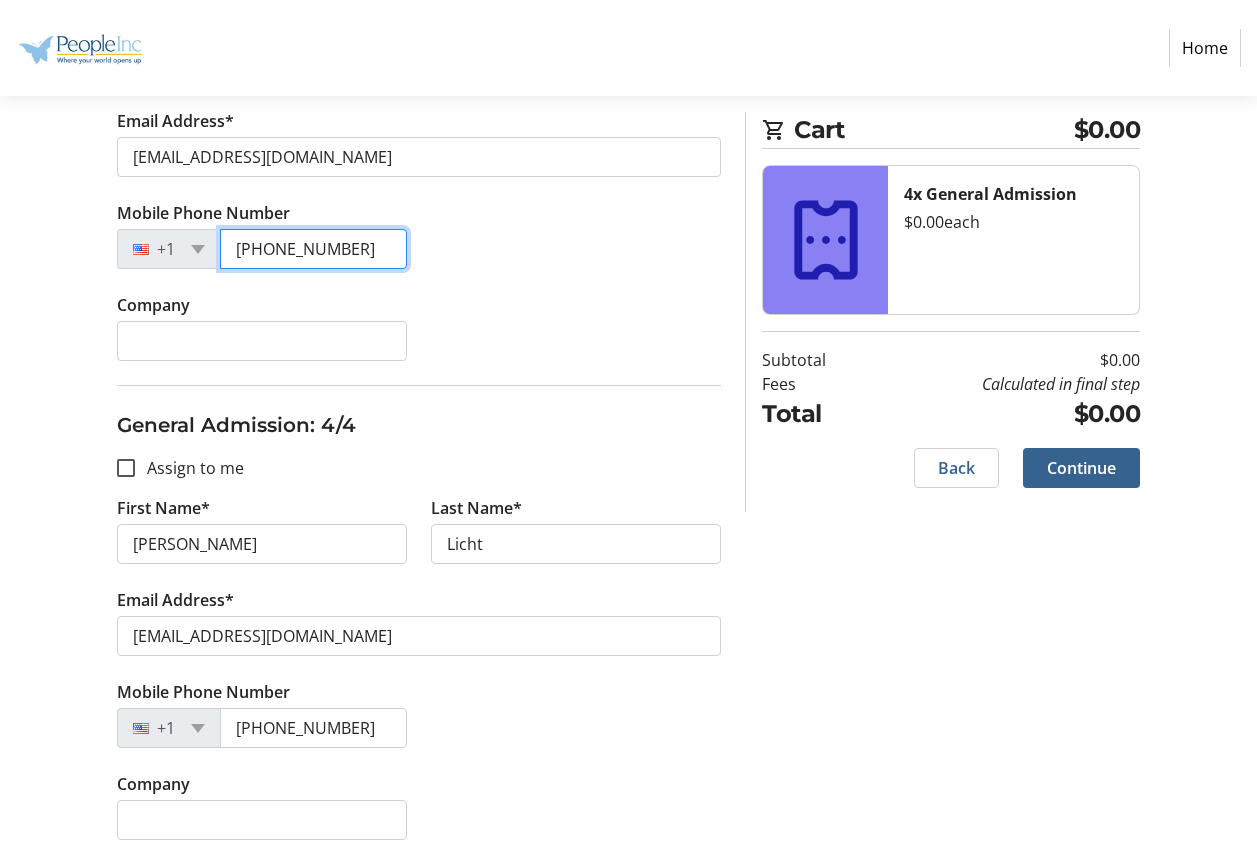 type on "[PHONE_NUMBER]" 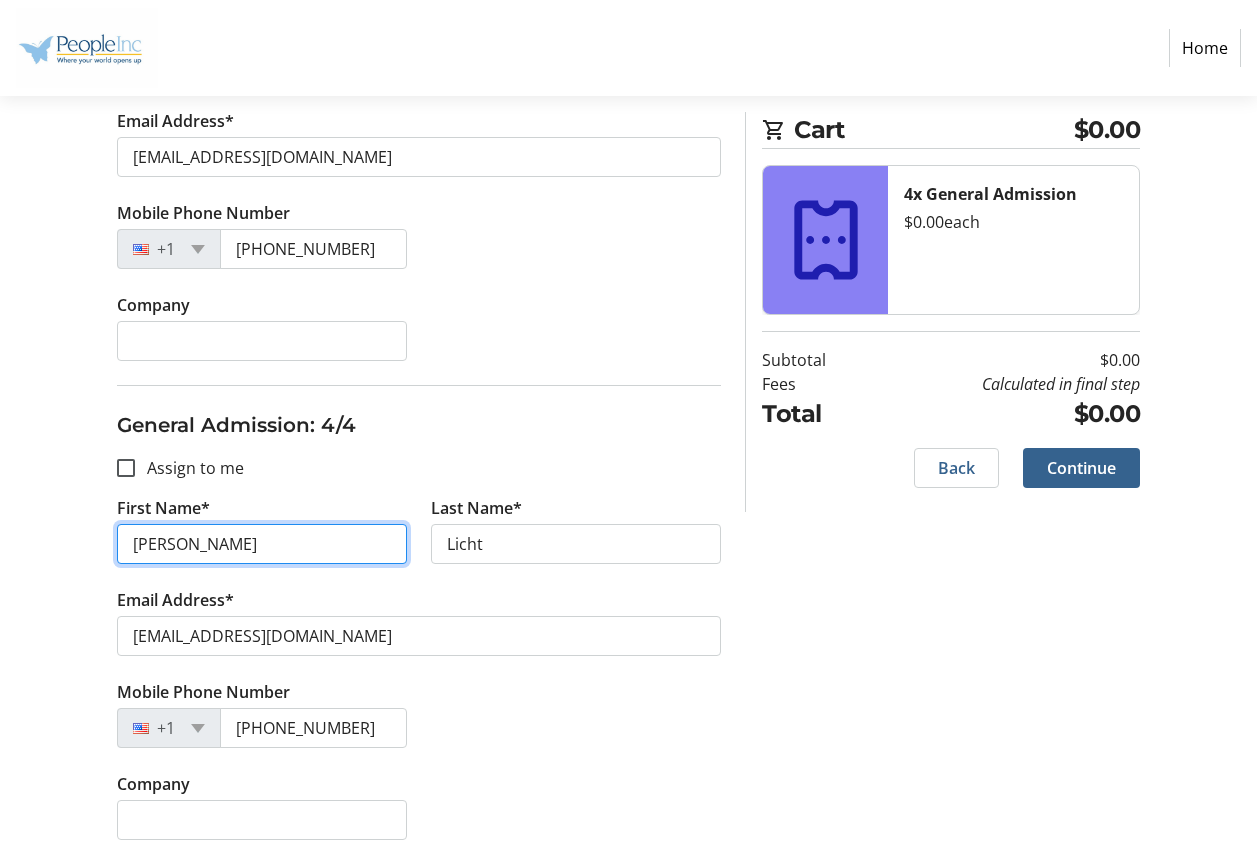 drag, startPoint x: 251, startPoint y: 552, endPoint x: 123, endPoint y: 557, distance: 128.09763 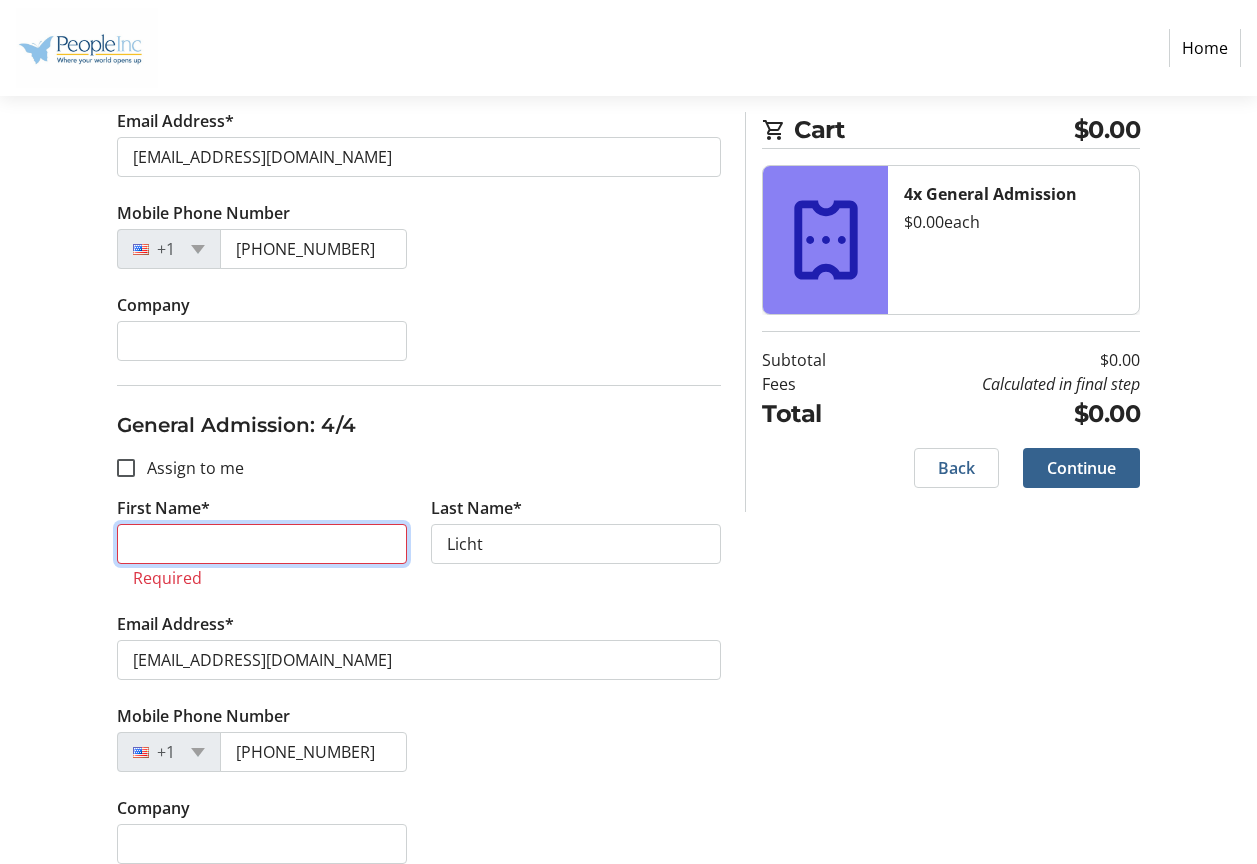type 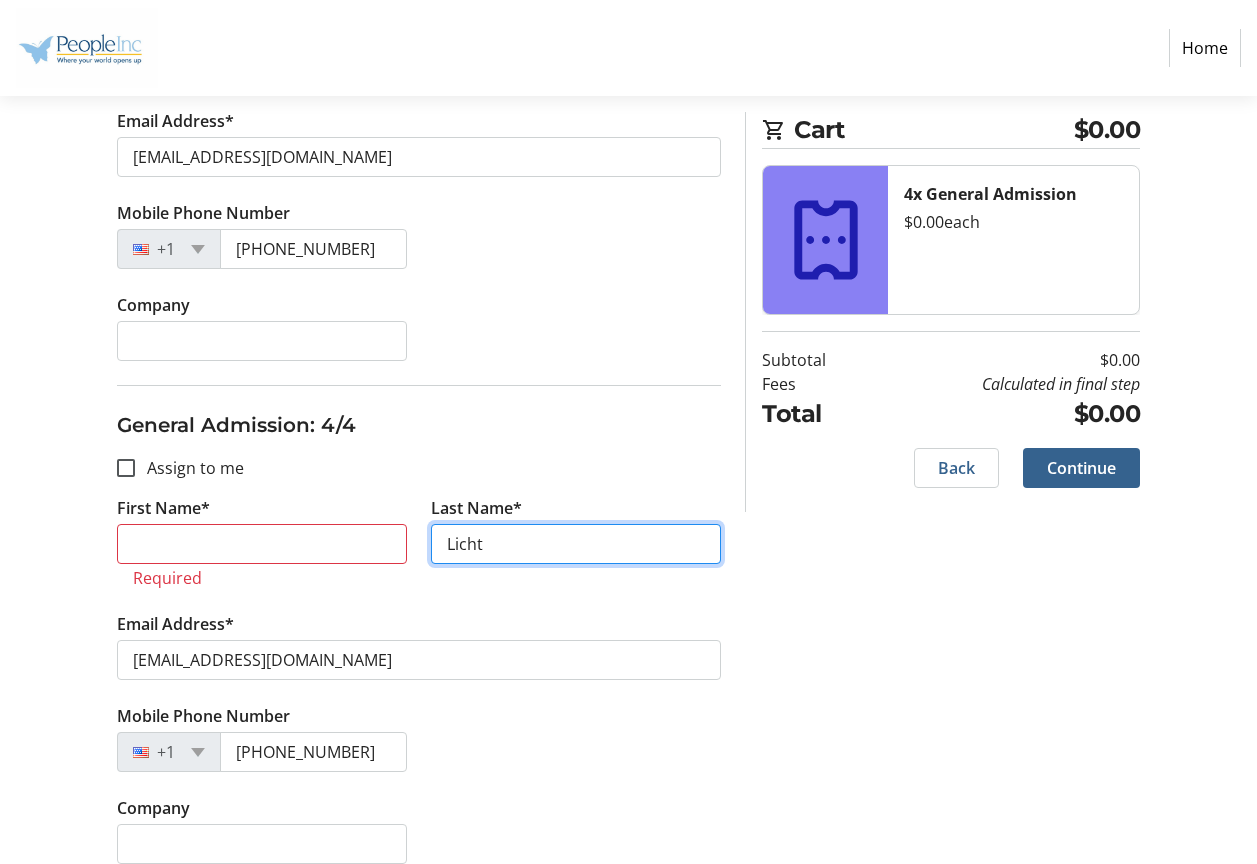 drag, startPoint x: 502, startPoint y: 545, endPoint x: 443, endPoint y: 543, distance: 59.03389 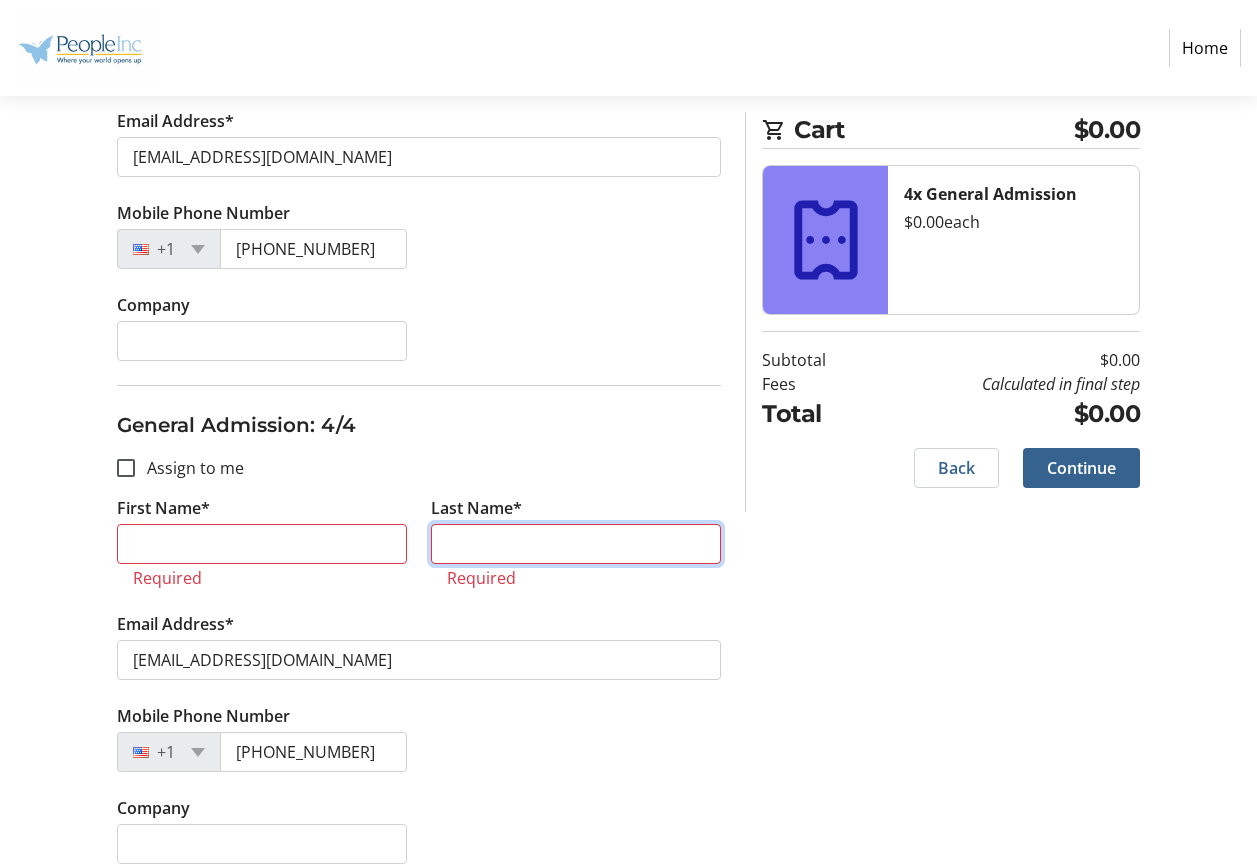 type 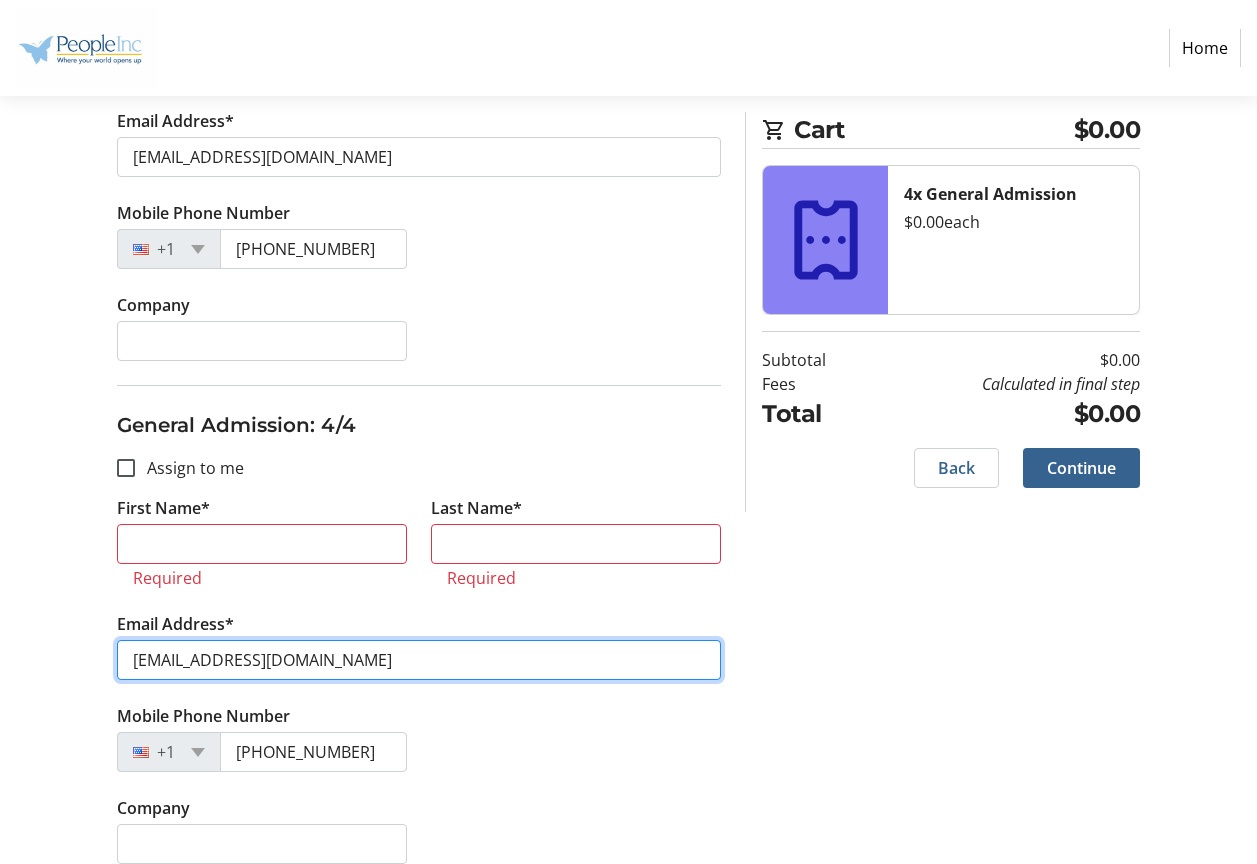 drag, startPoint x: 314, startPoint y: 660, endPoint x: 122, endPoint y: 666, distance: 192.09373 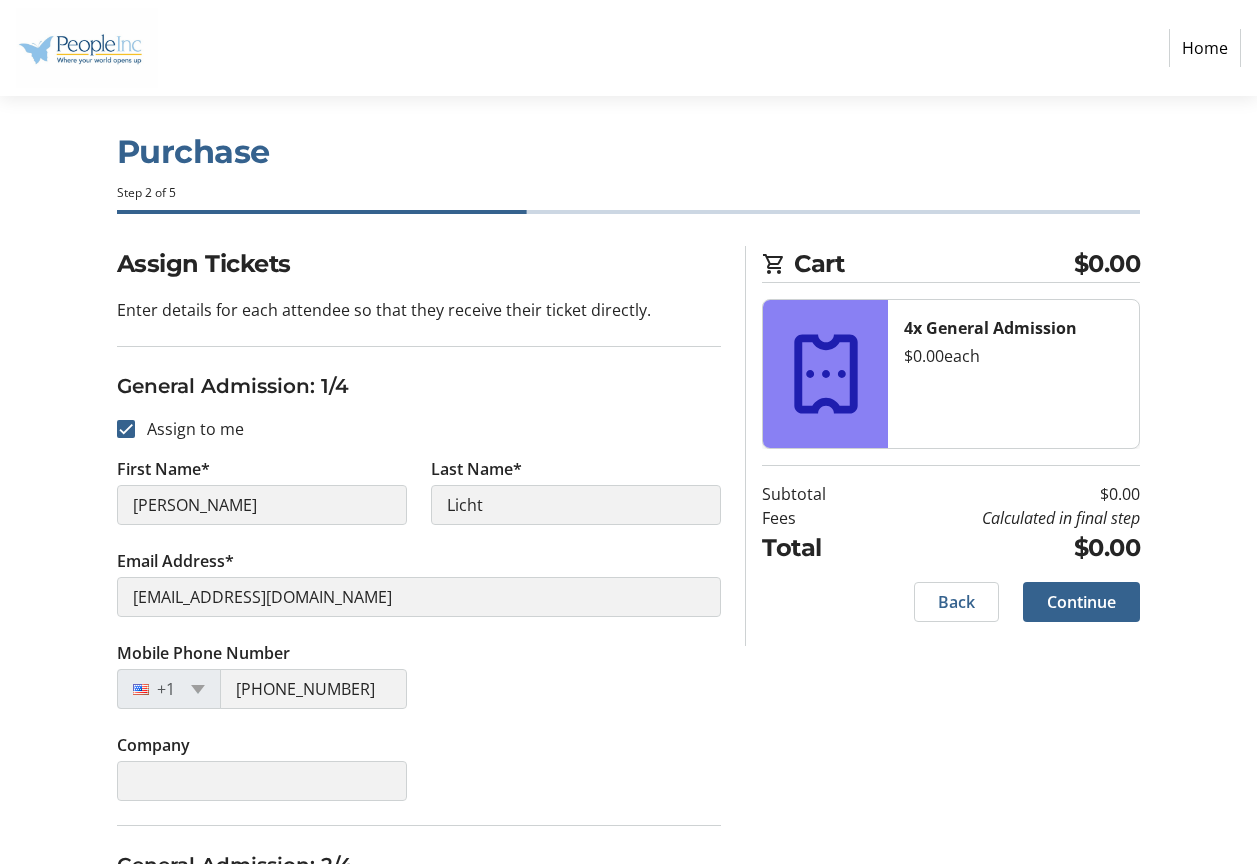 scroll, scrollTop: 14, scrollLeft: 0, axis: vertical 